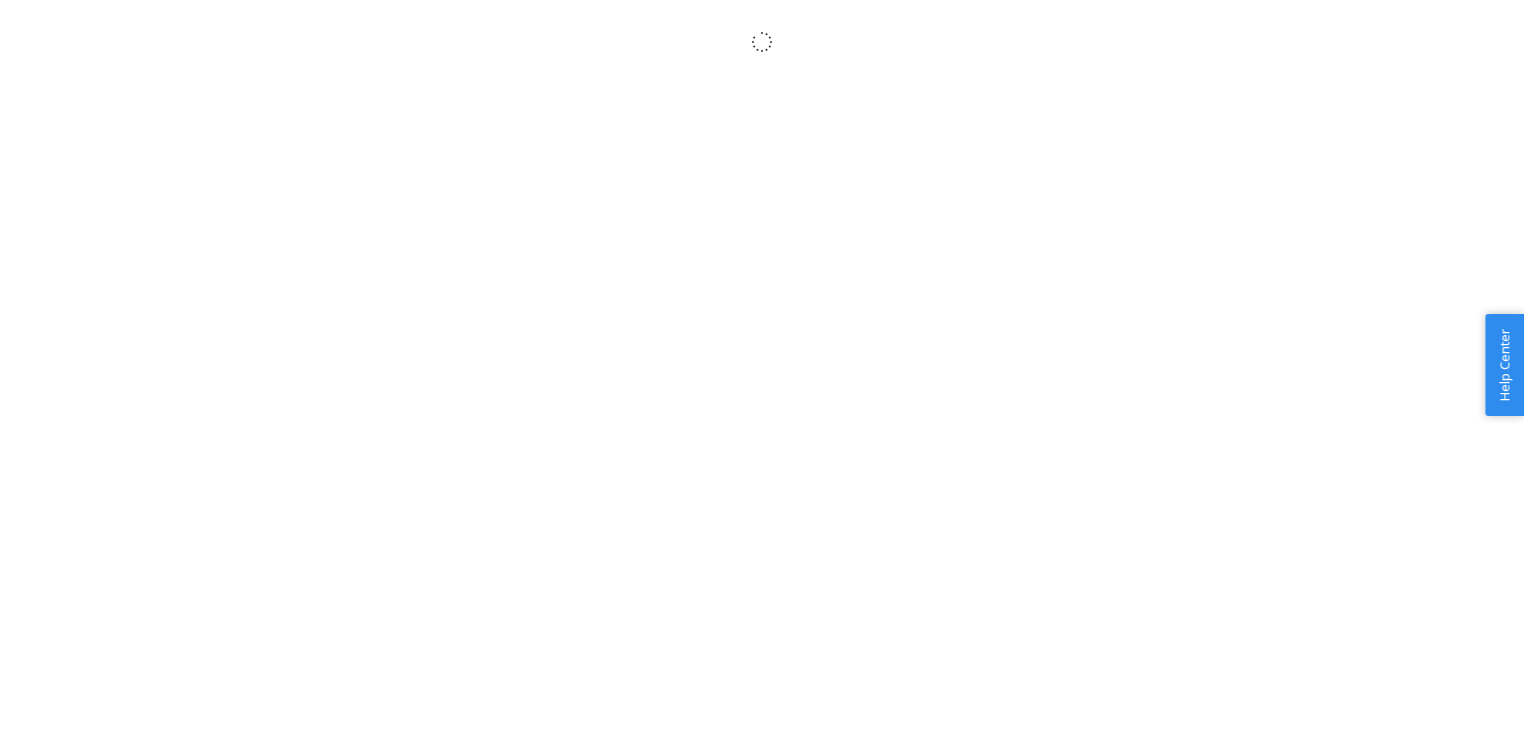 scroll, scrollTop: 0, scrollLeft: 0, axis: both 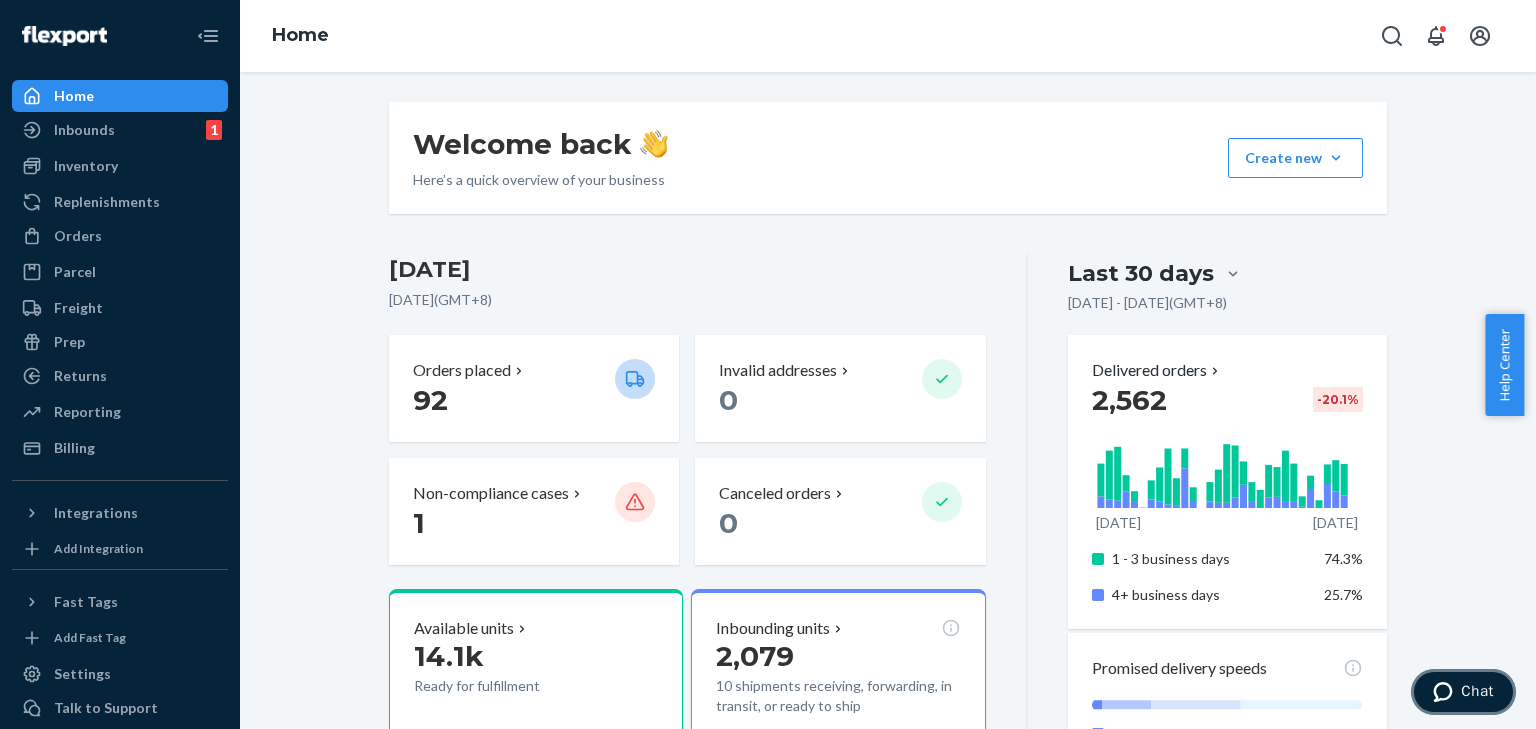 click on "Chat" at bounding box center [1463, 692] 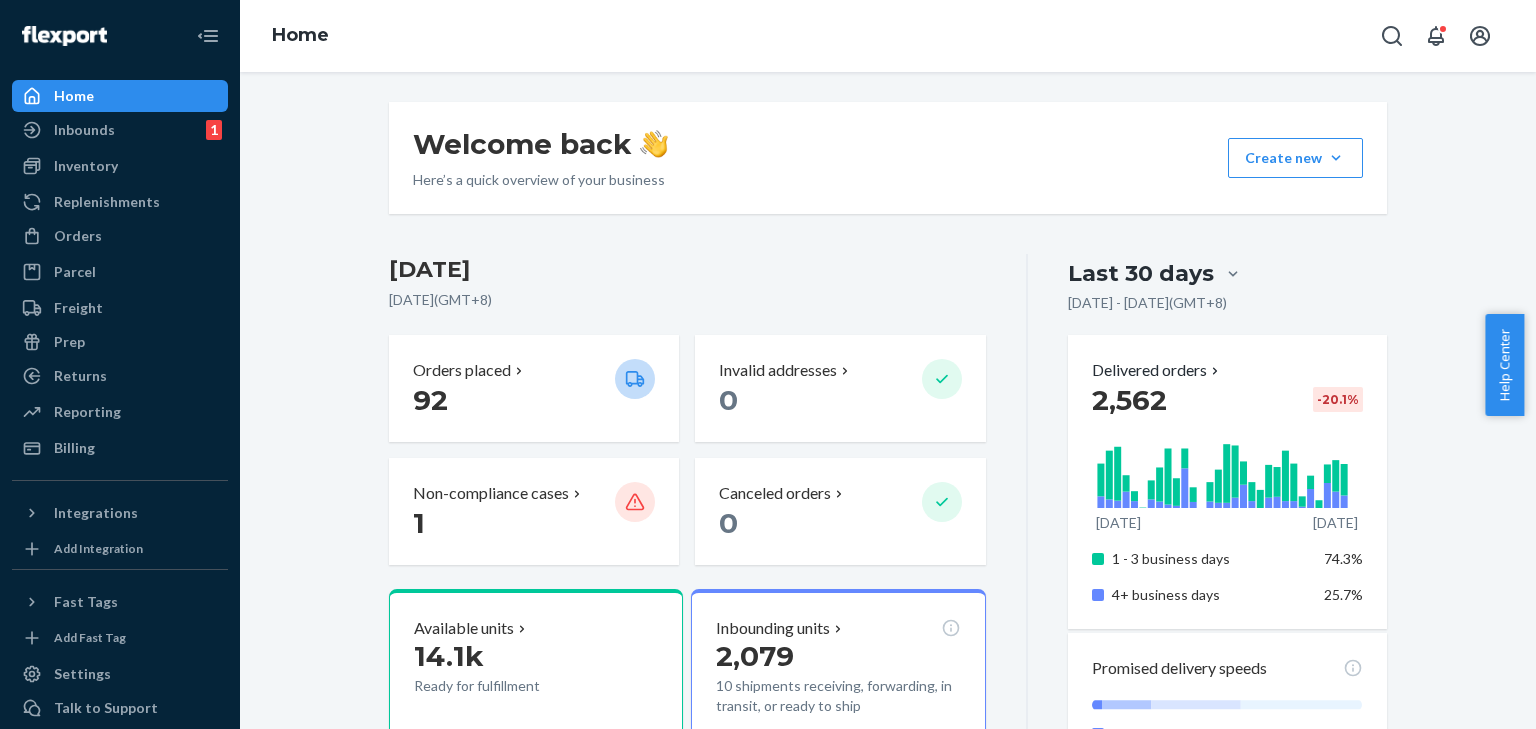 scroll, scrollTop: 0, scrollLeft: 0, axis: both 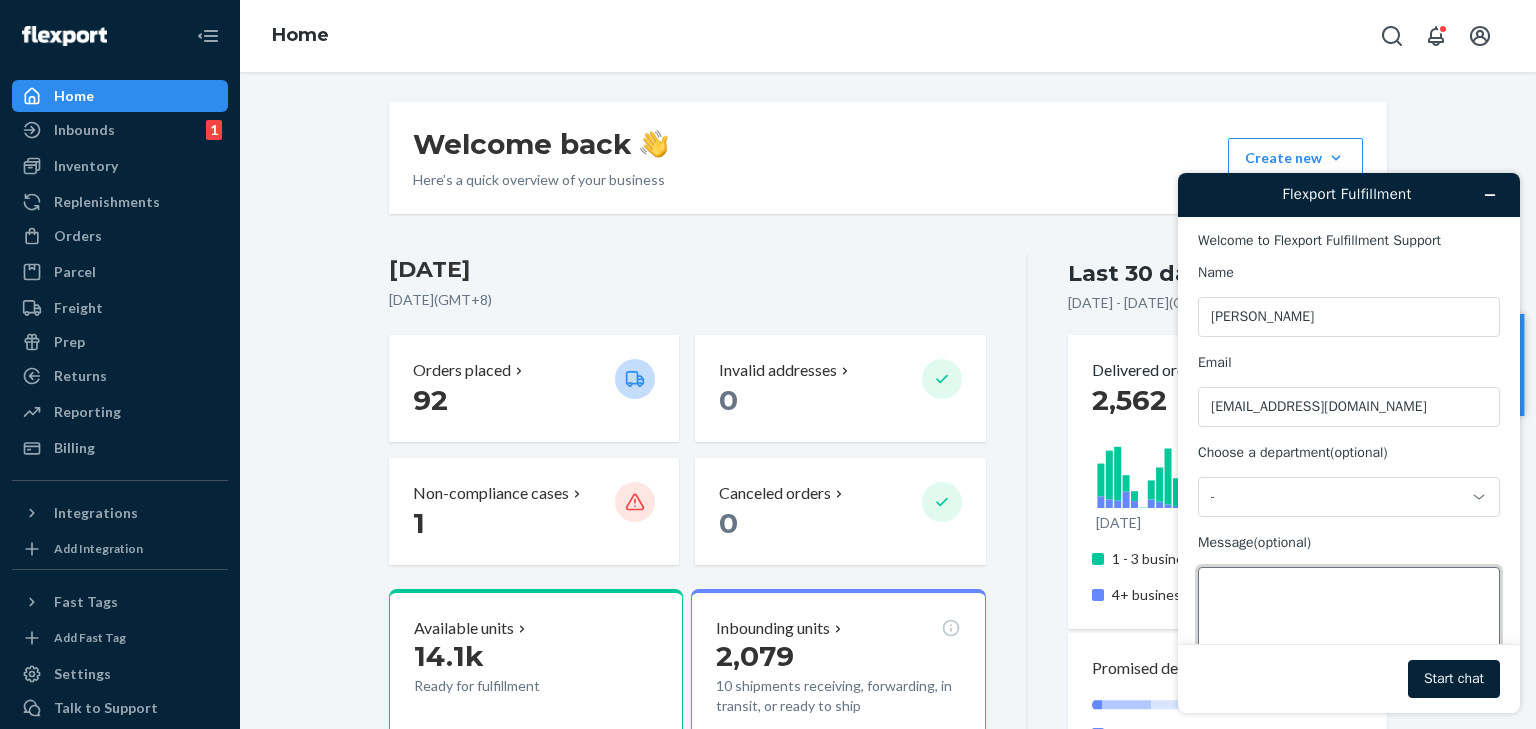 click on "Message  (optional)" at bounding box center (1349, 623) 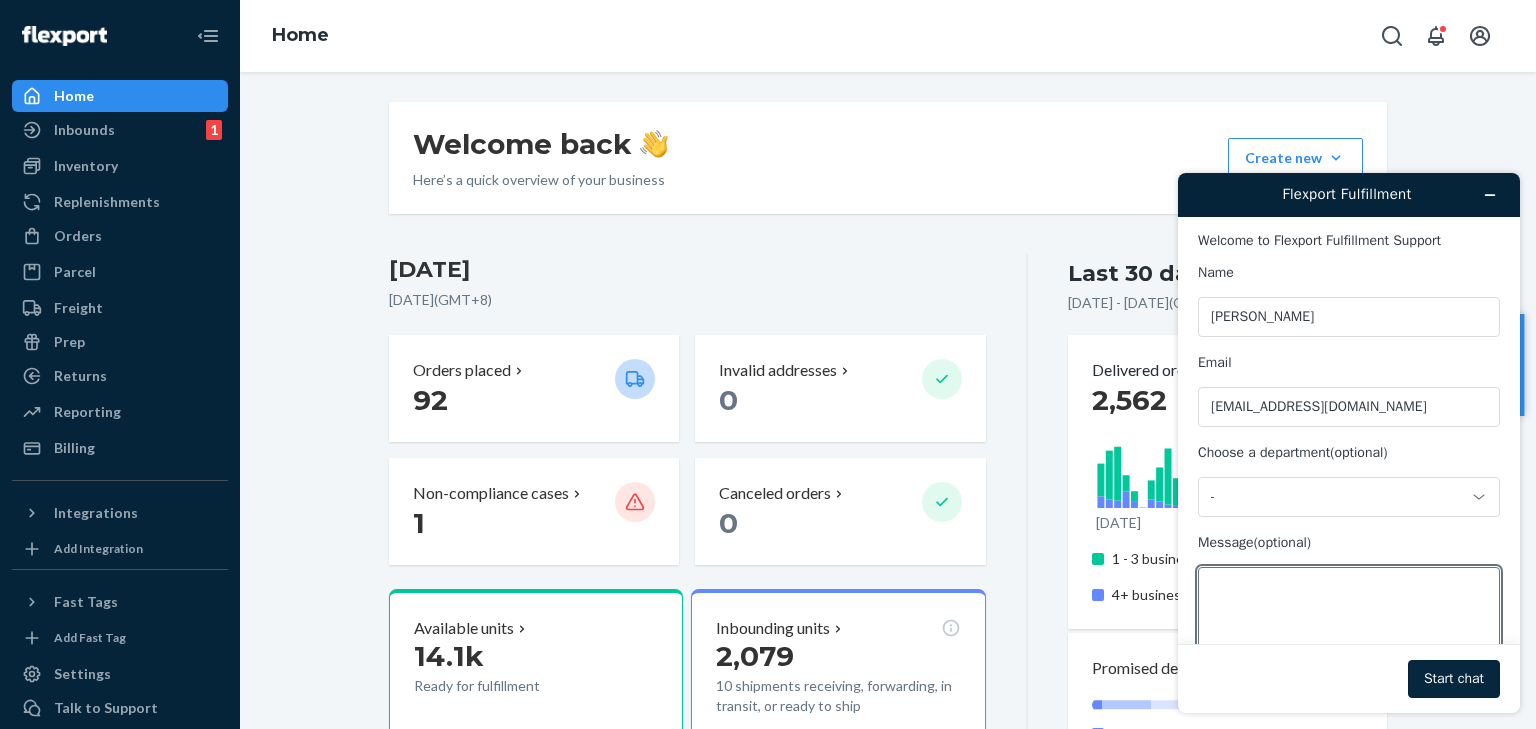 click on "Start chat" at bounding box center (1454, 679) 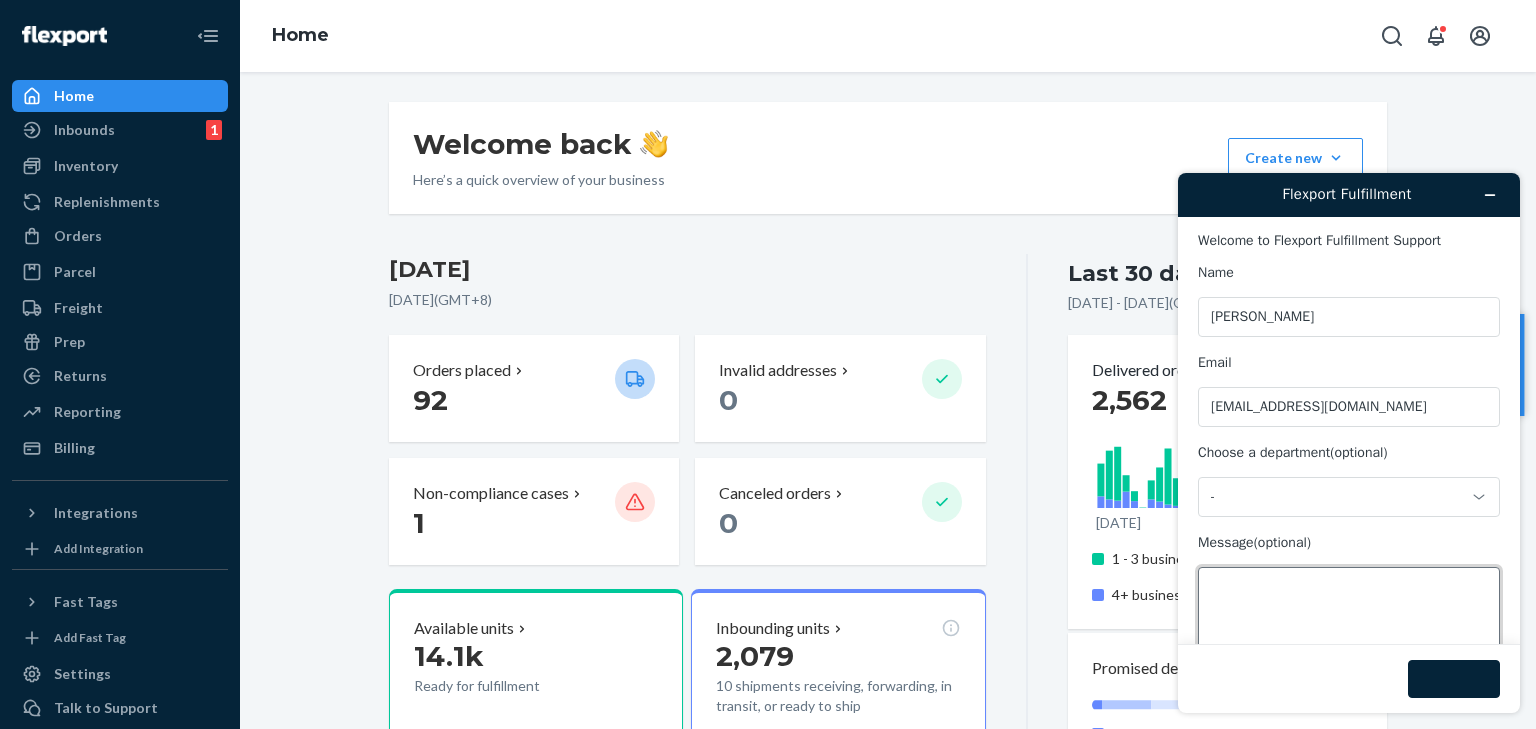 click on "Message  (optional)" at bounding box center [1349, 623] 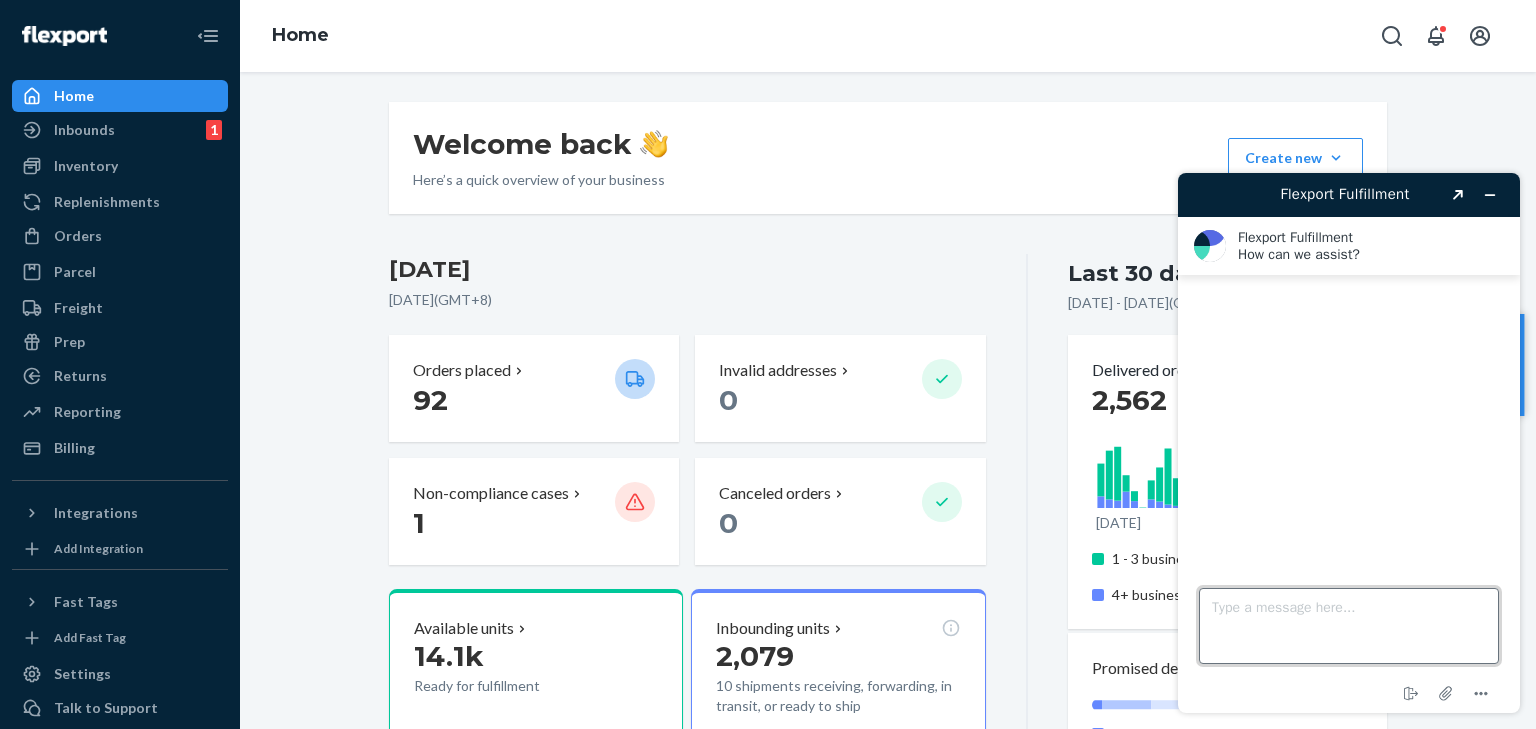 drag, startPoint x: 1299, startPoint y: 597, endPoint x: 1304, endPoint y: 609, distance: 13 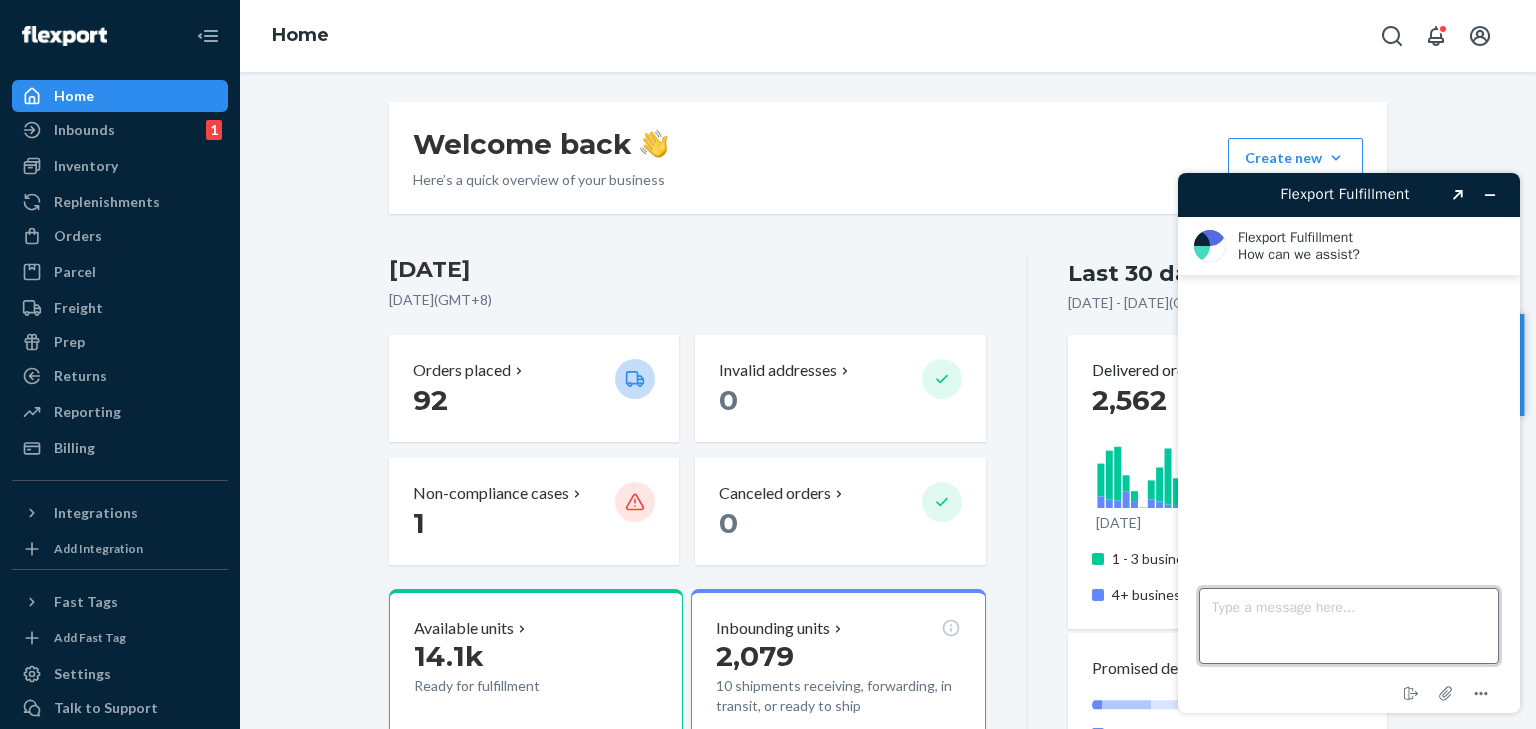 click on "Type a message here..." at bounding box center [1349, 626] 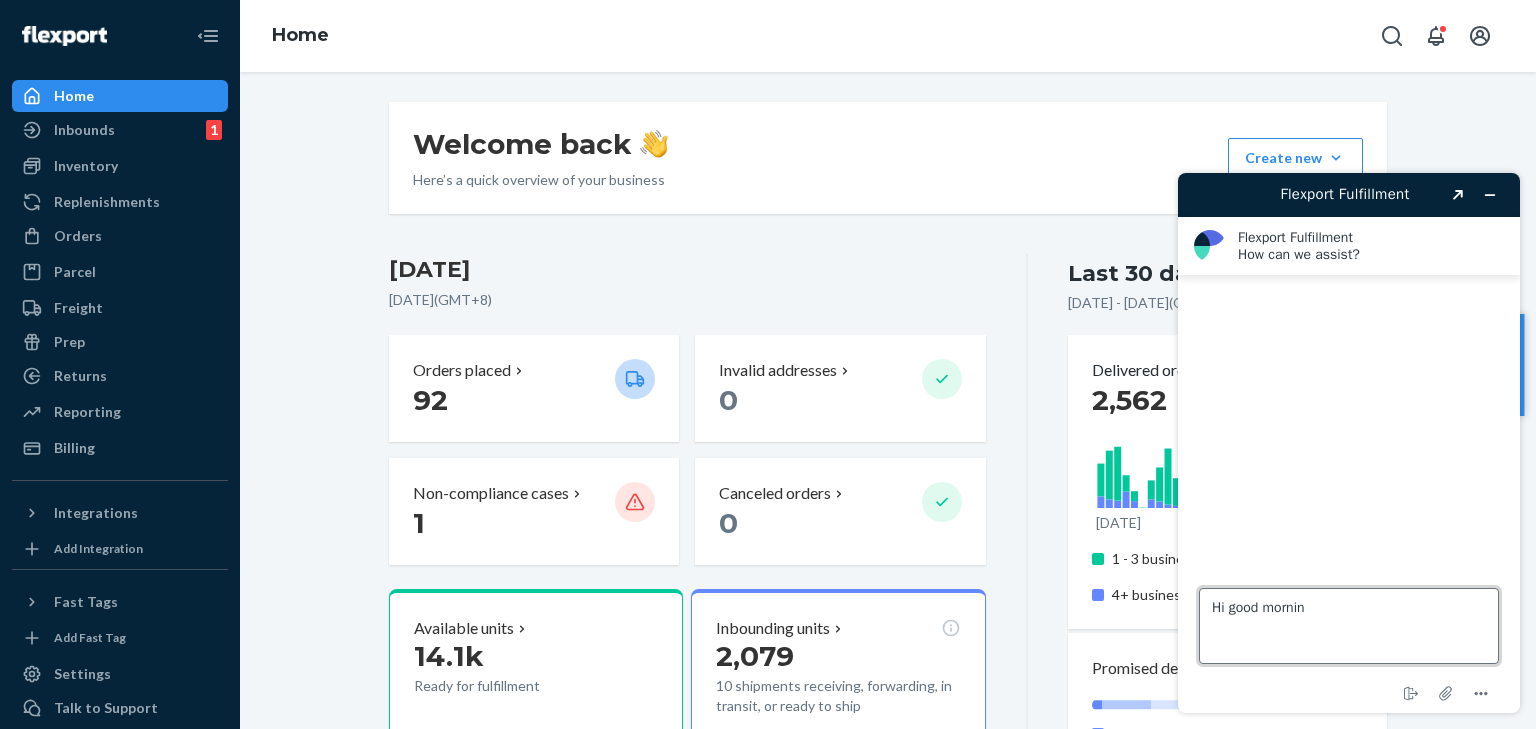 type on "Hi good morning" 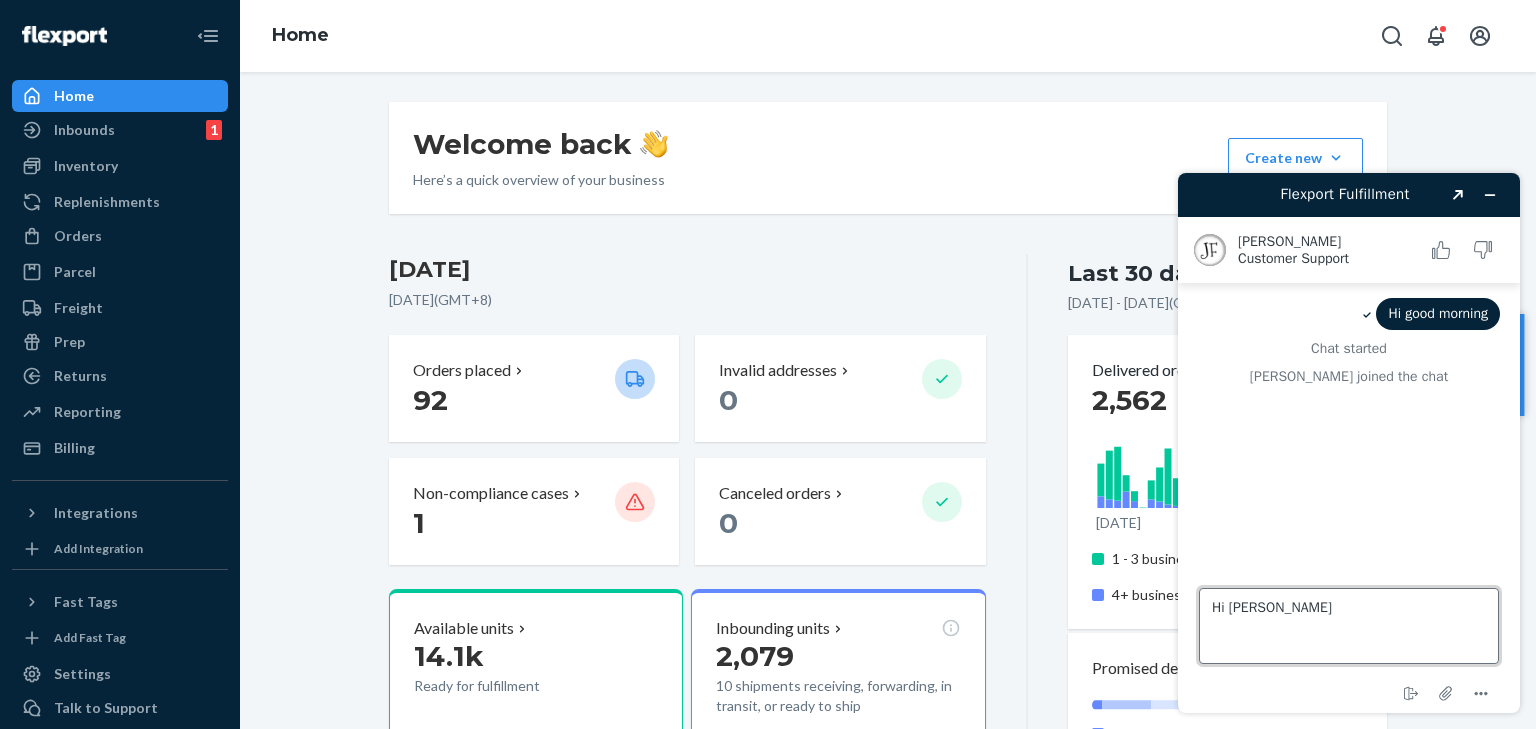 type on "Hi [PERSON_NAME]" 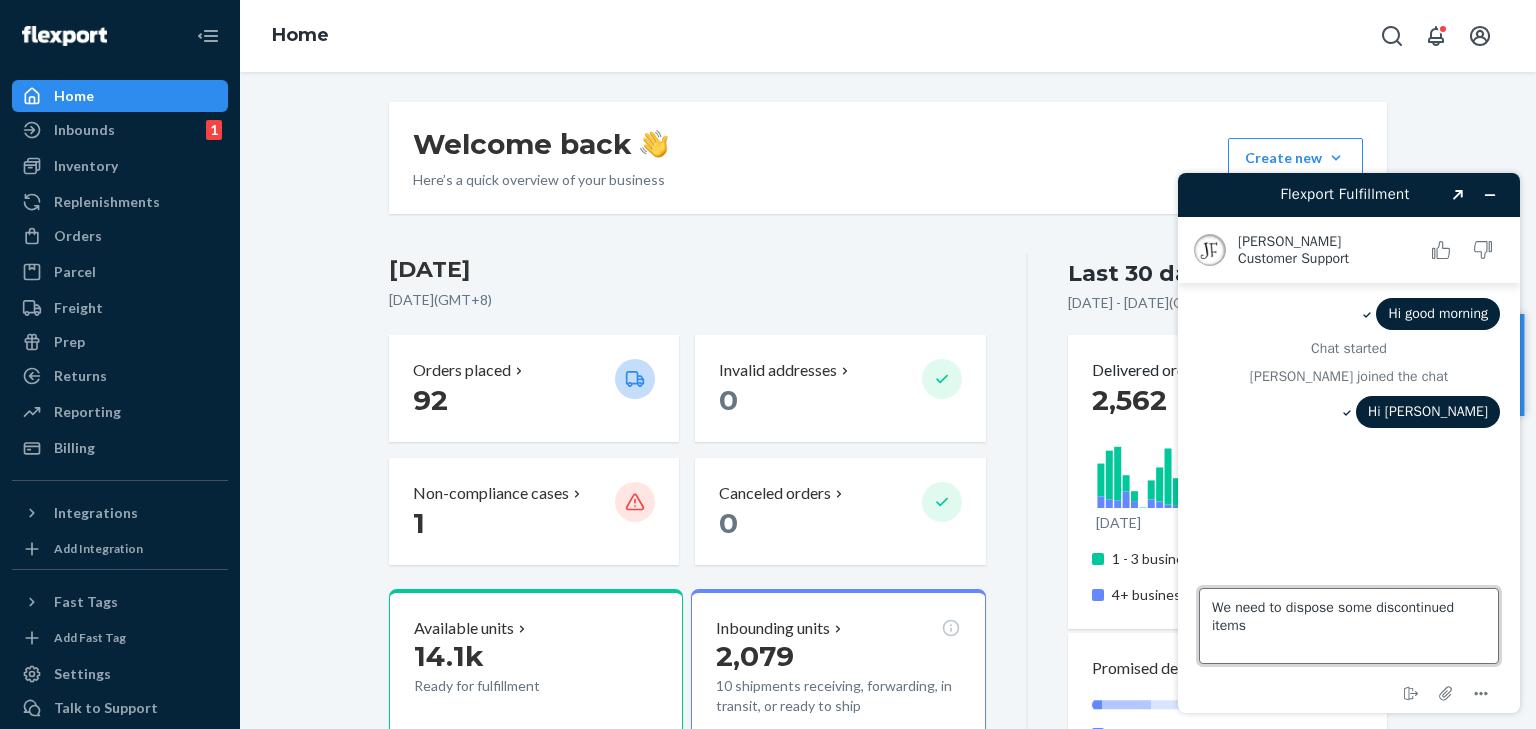 click on "We need to dispose some discontinued items" at bounding box center [1349, 626] 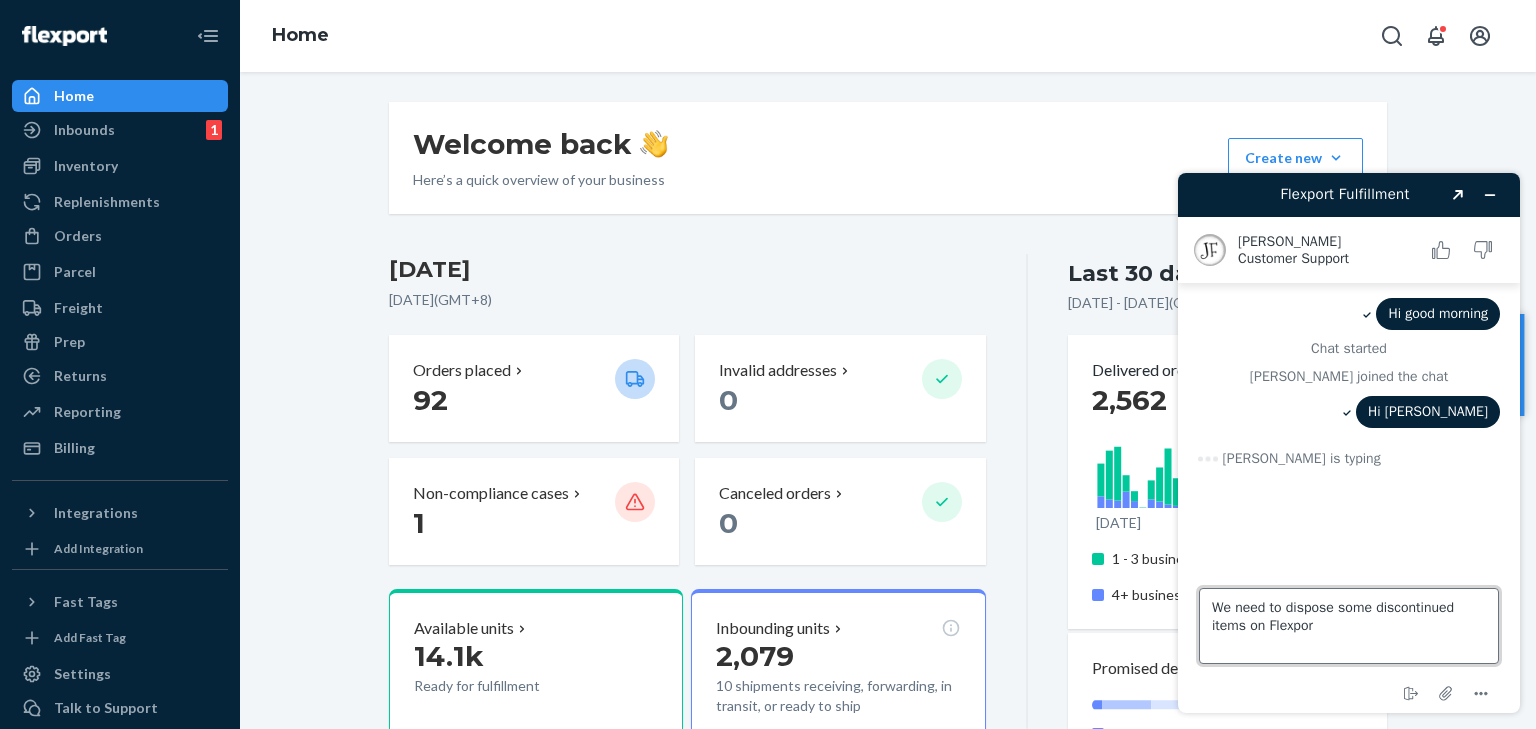 type on "We need to dispose some discontinued items on Flexport" 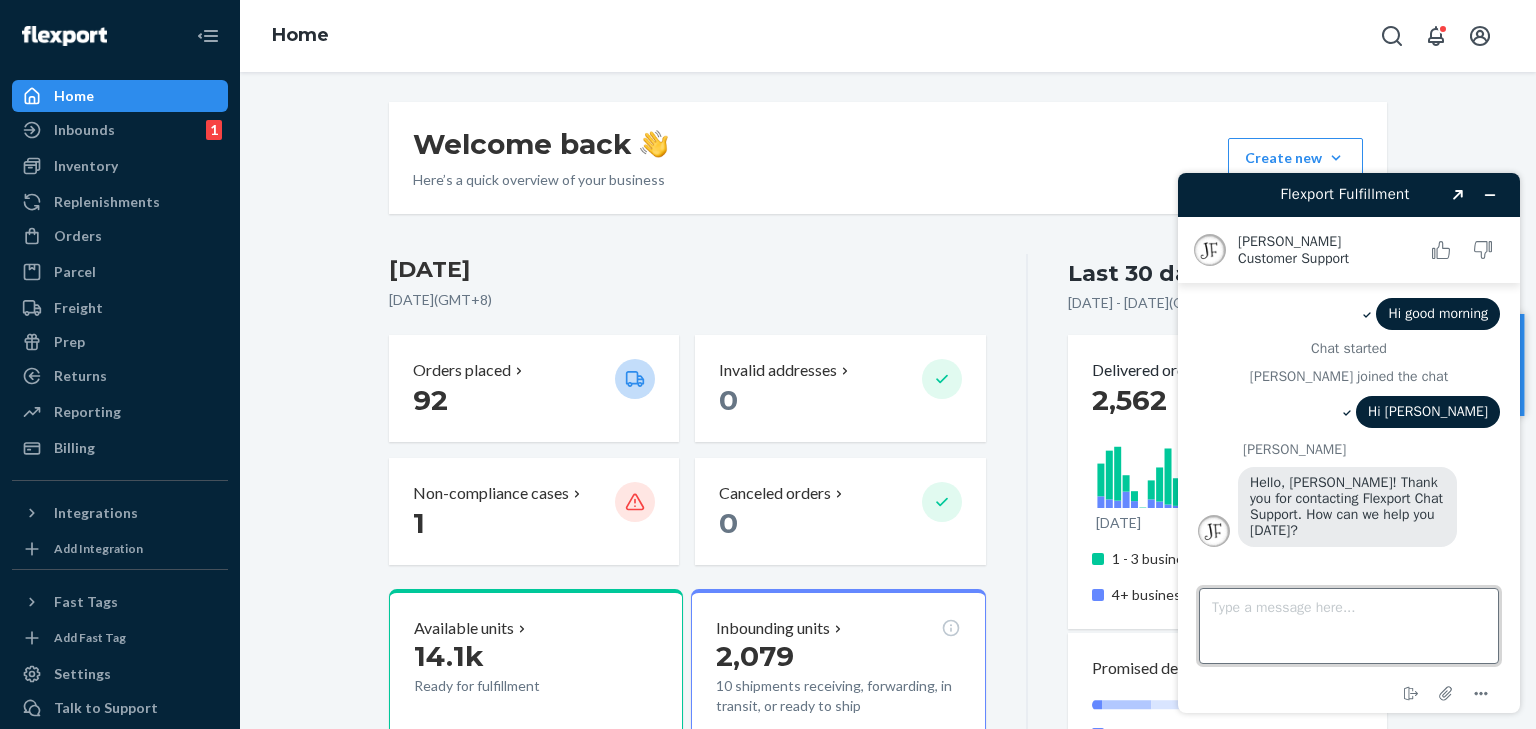 scroll, scrollTop: 50, scrollLeft: 0, axis: vertical 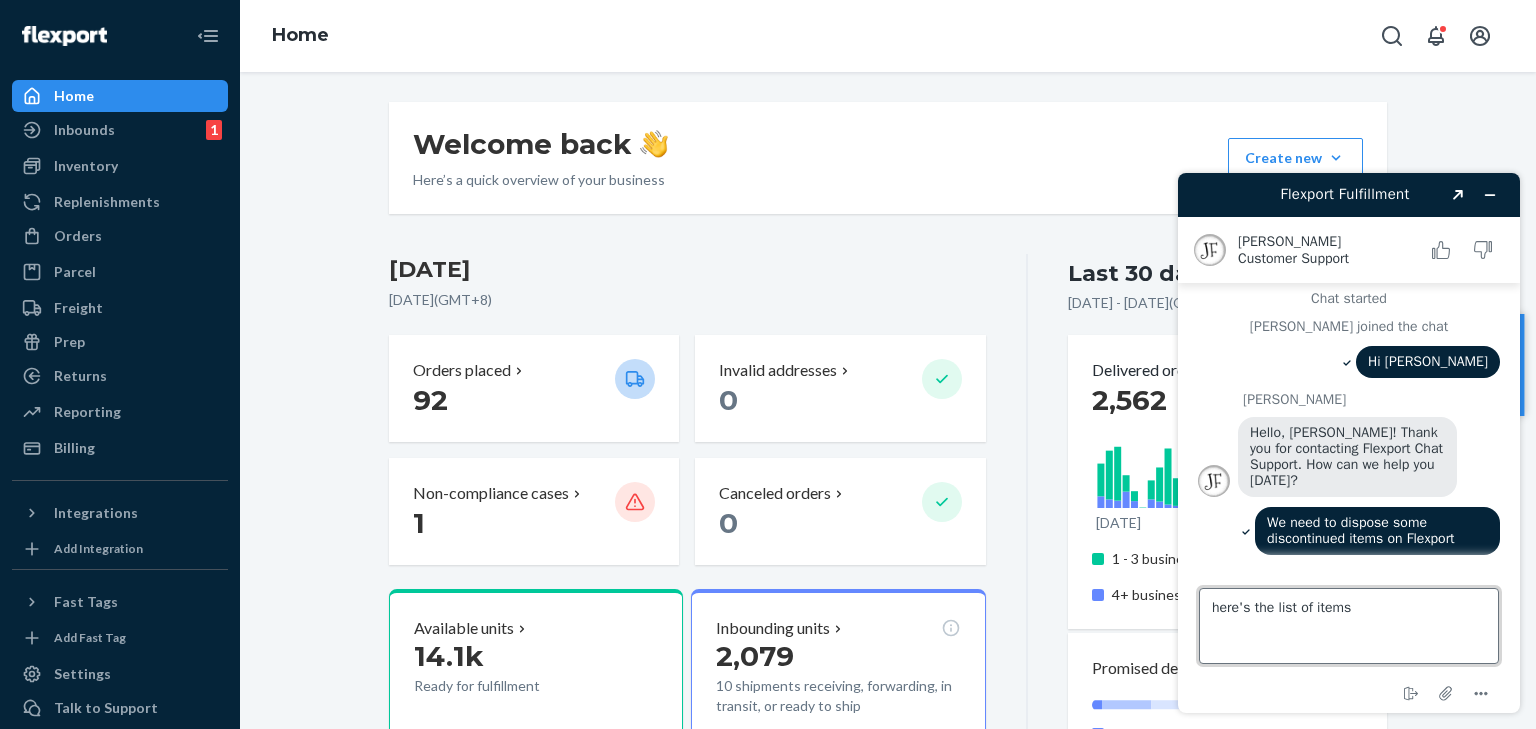 type on "here's the list of items" 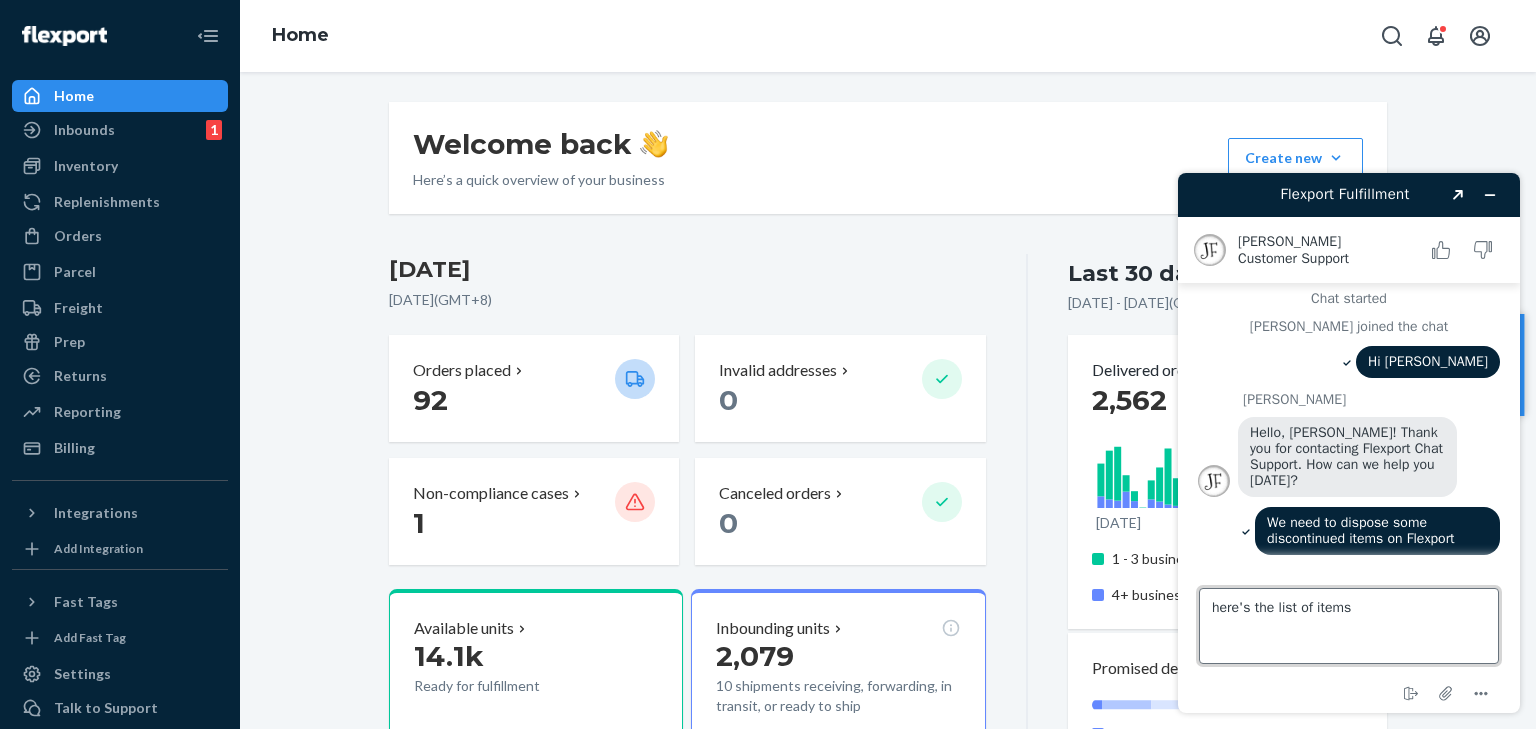 scroll, scrollTop: 299, scrollLeft: 0, axis: vertical 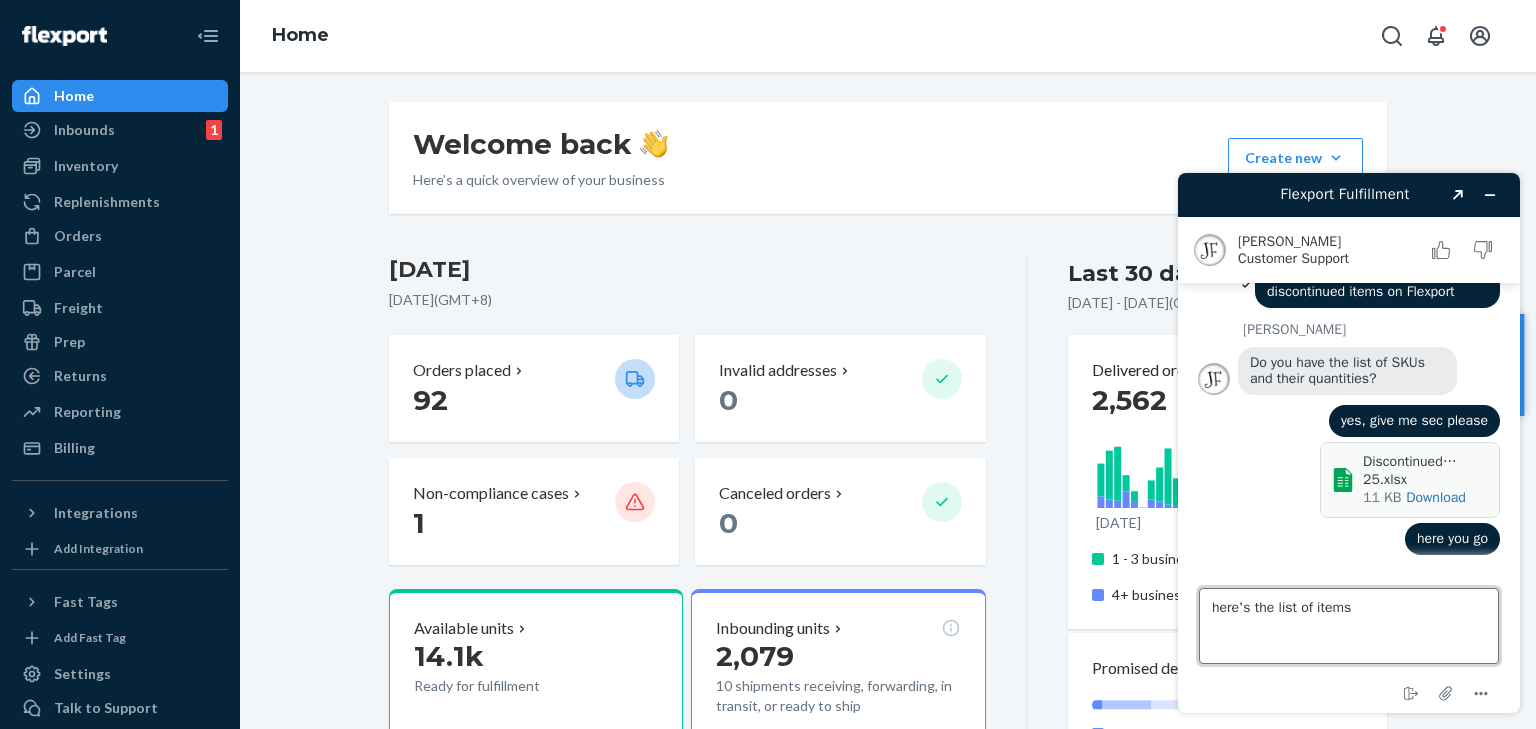 type 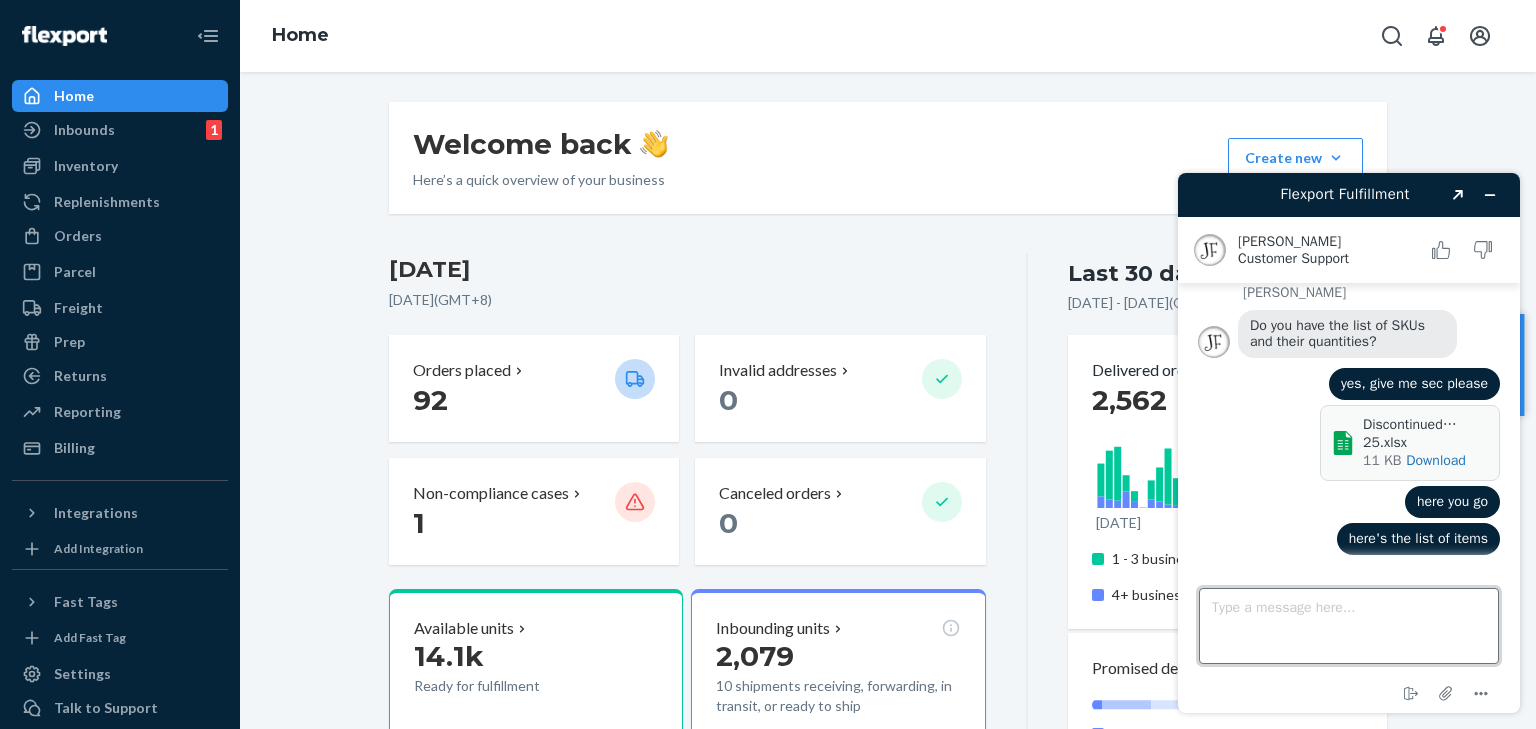 scroll, scrollTop: 336, scrollLeft: 0, axis: vertical 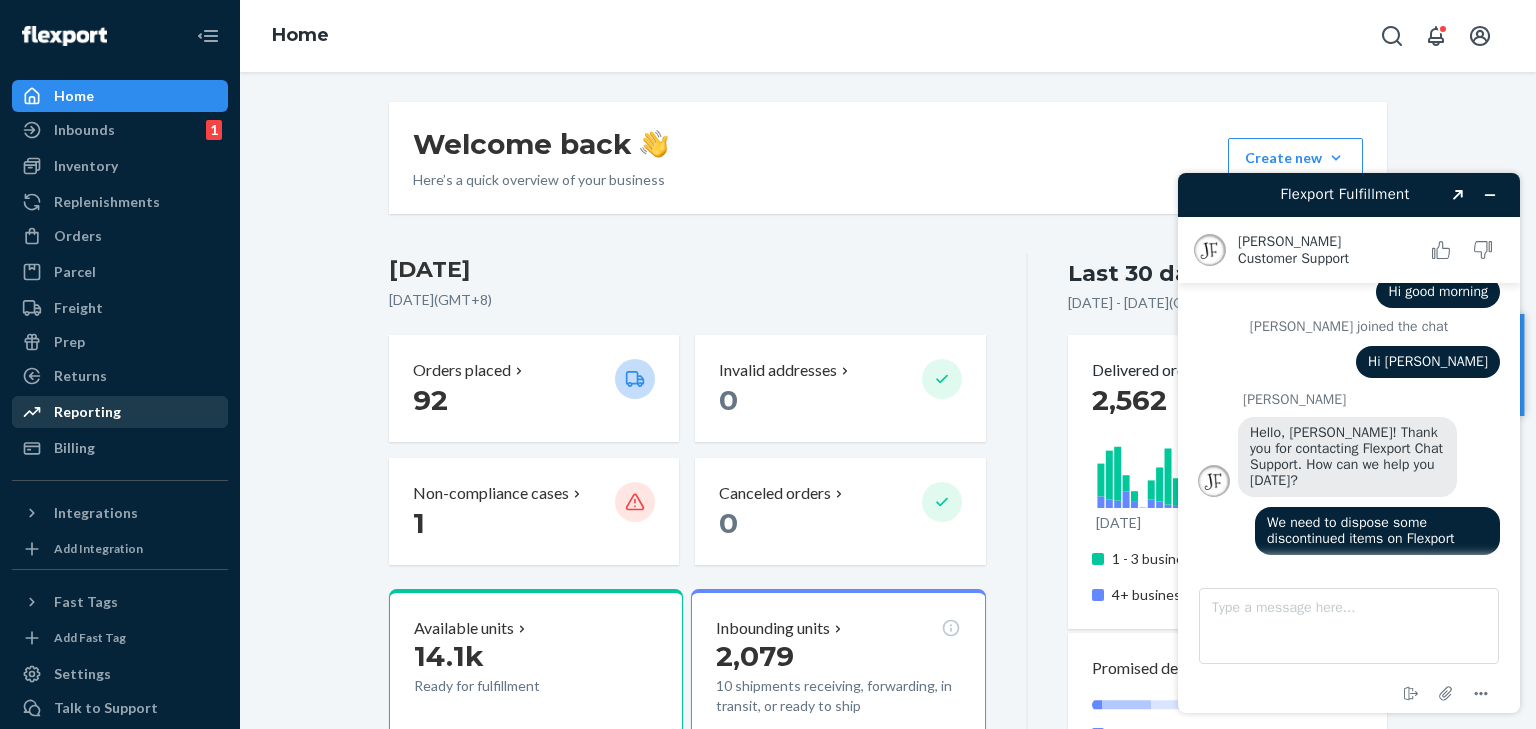 click on "Reporting" at bounding box center [87, 412] 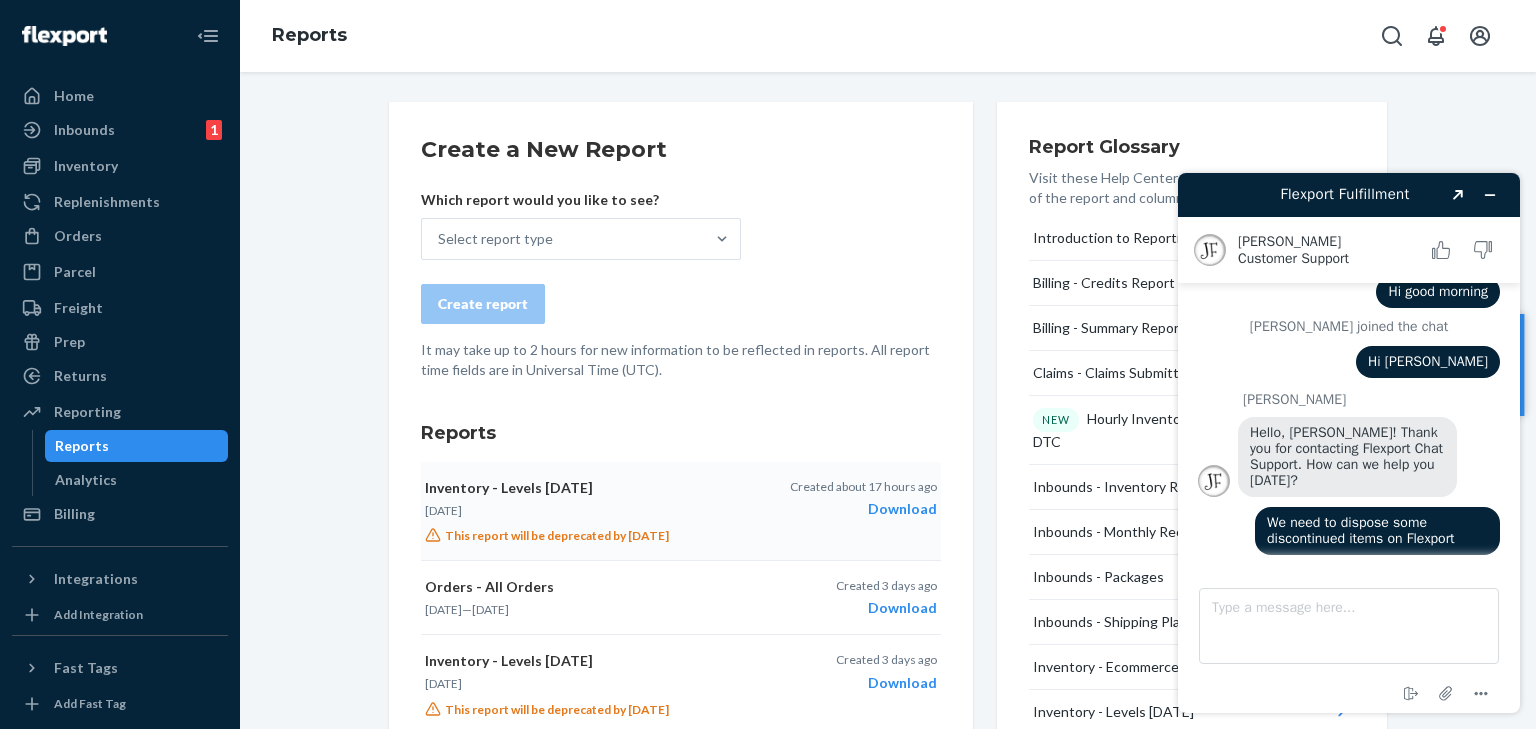 click on "Download" at bounding box center (863, 509) 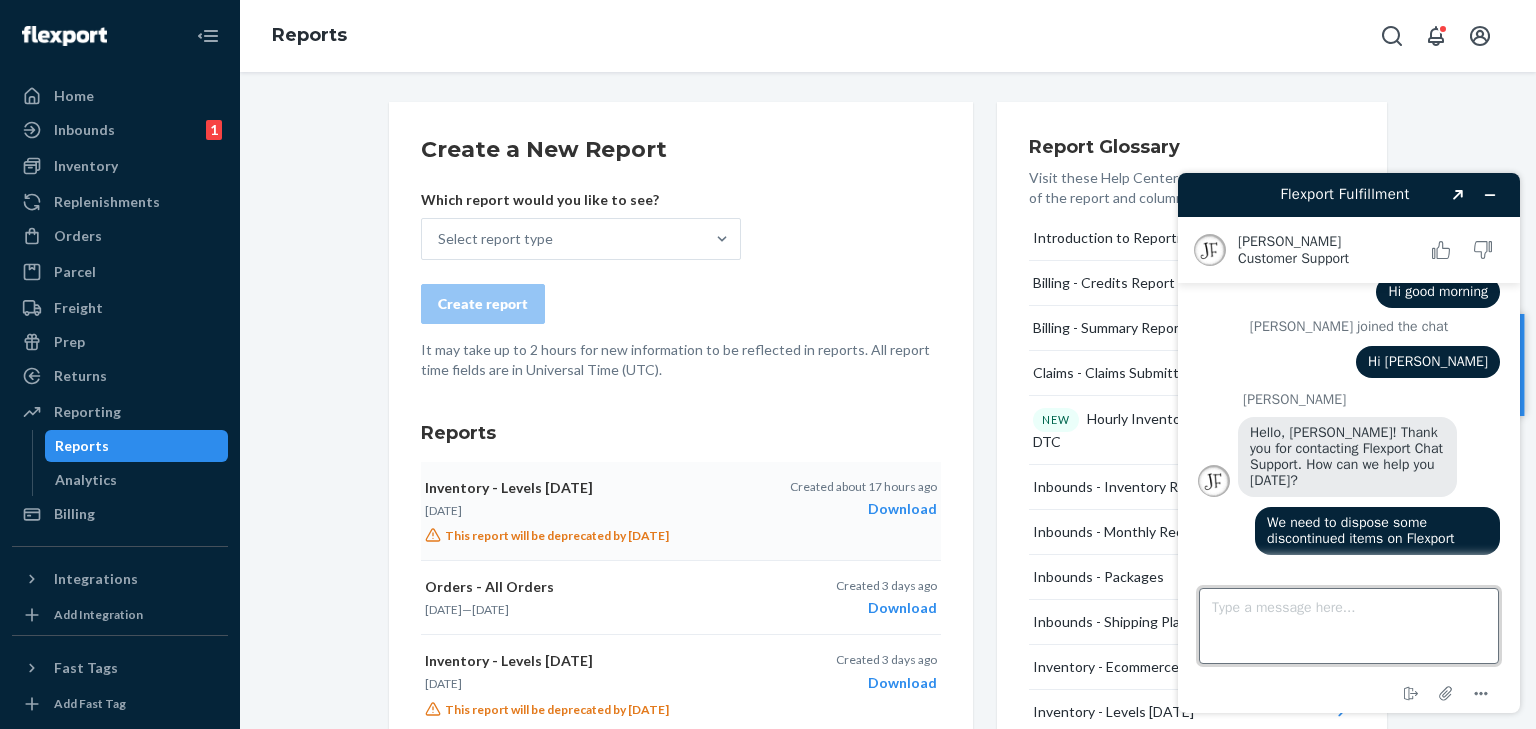 click on "Type a message here..." at bounding box center [1349, 626] 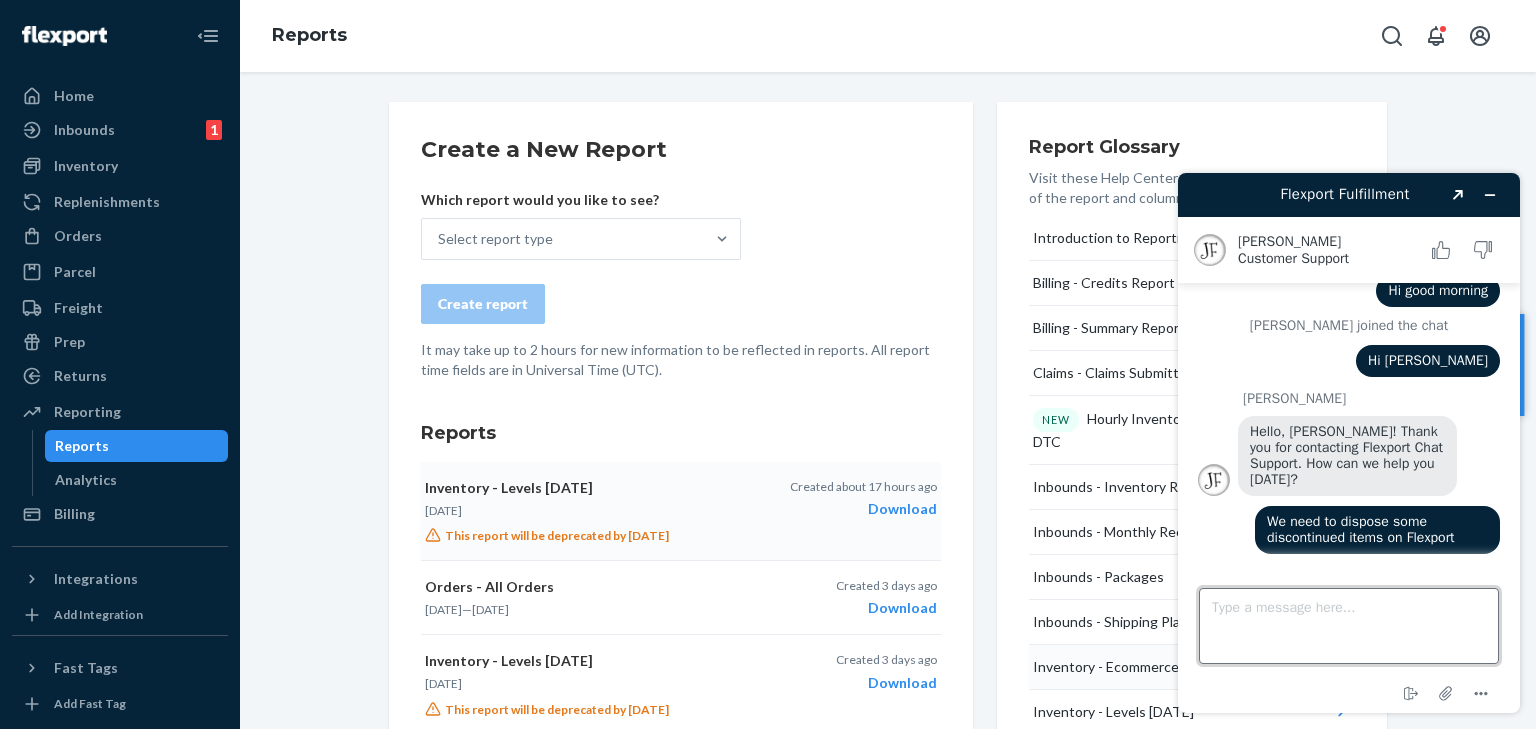 scroll, scrollTop: 143, scrollLeft: 0, axis: vertical 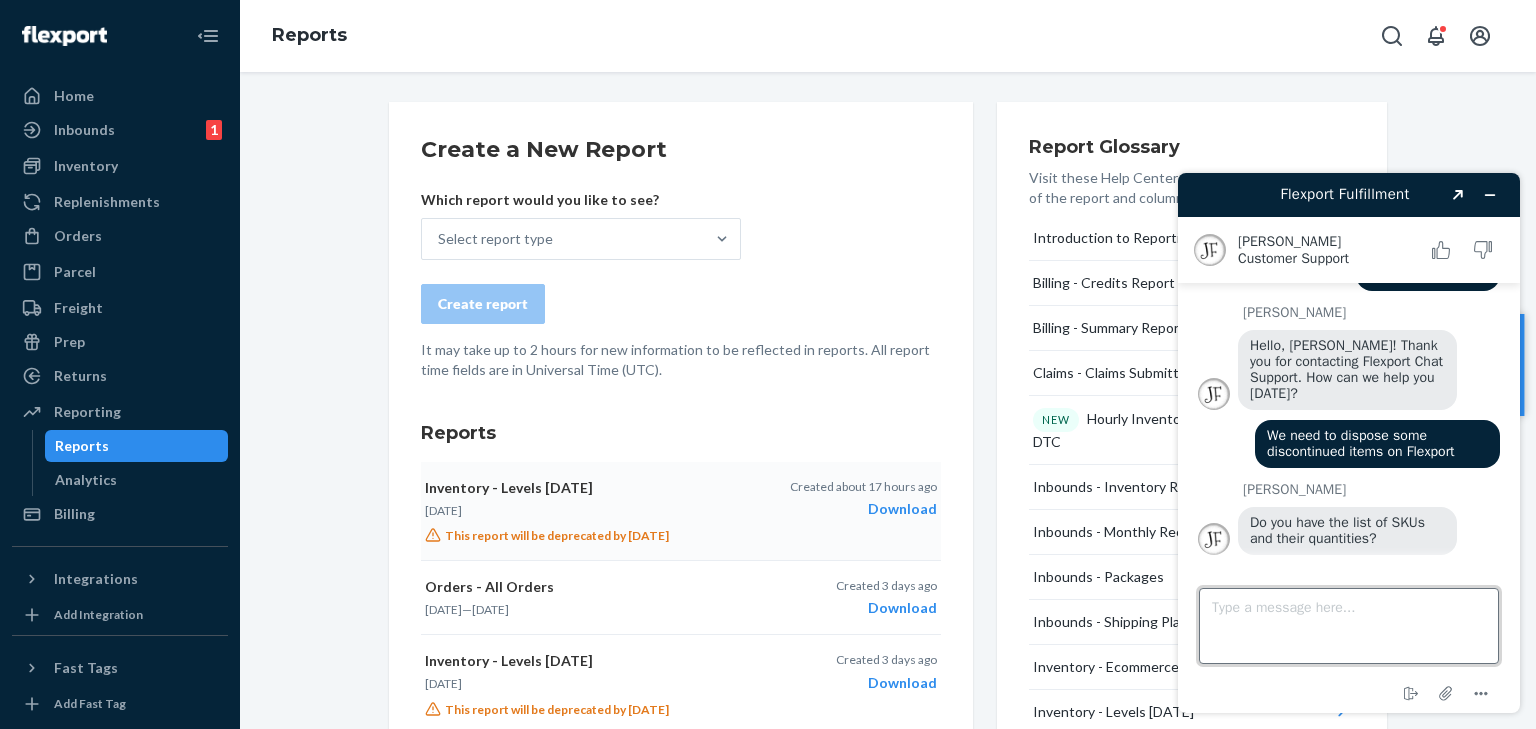 click on "Type a message here..." at bounding box center (1349, 626) 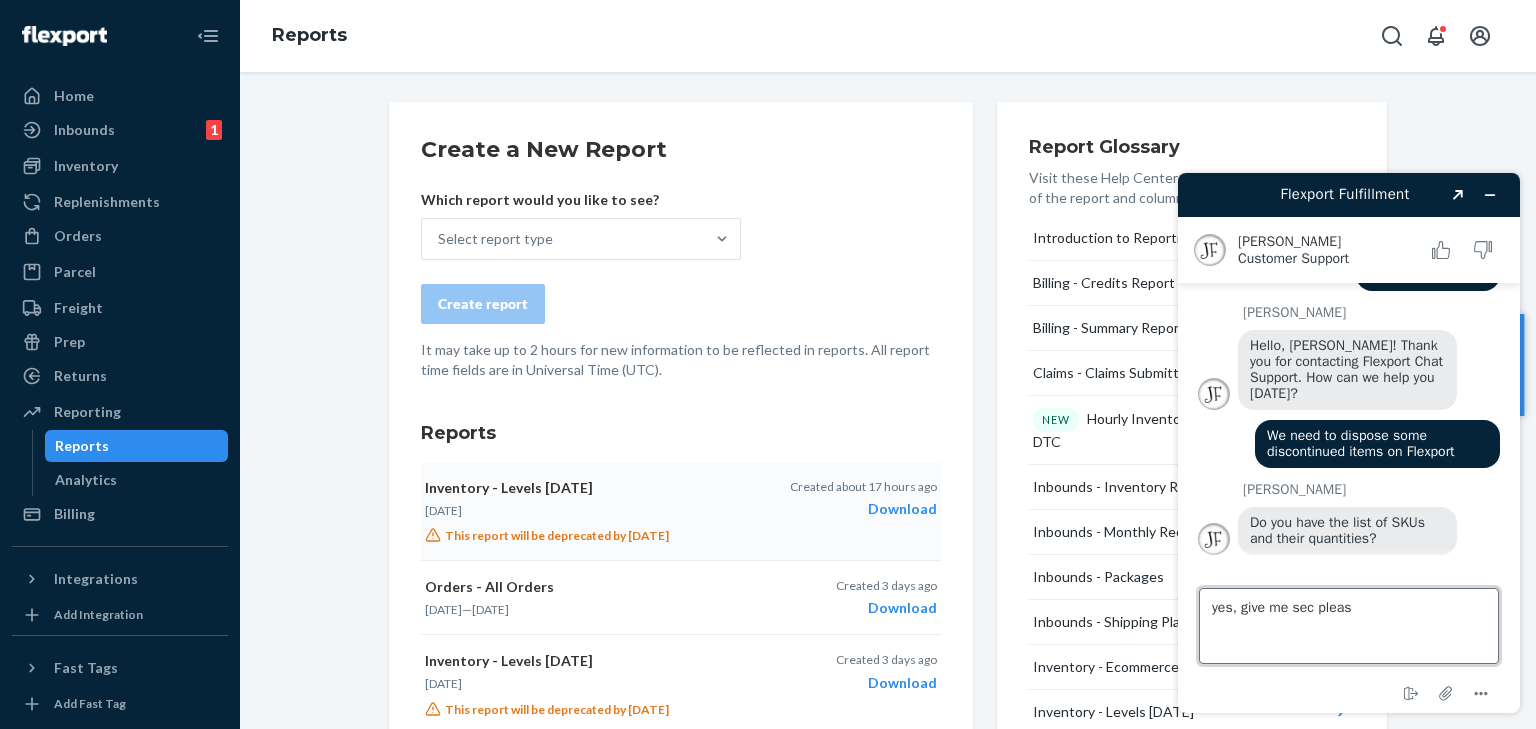 type on "yes, give me sec please" 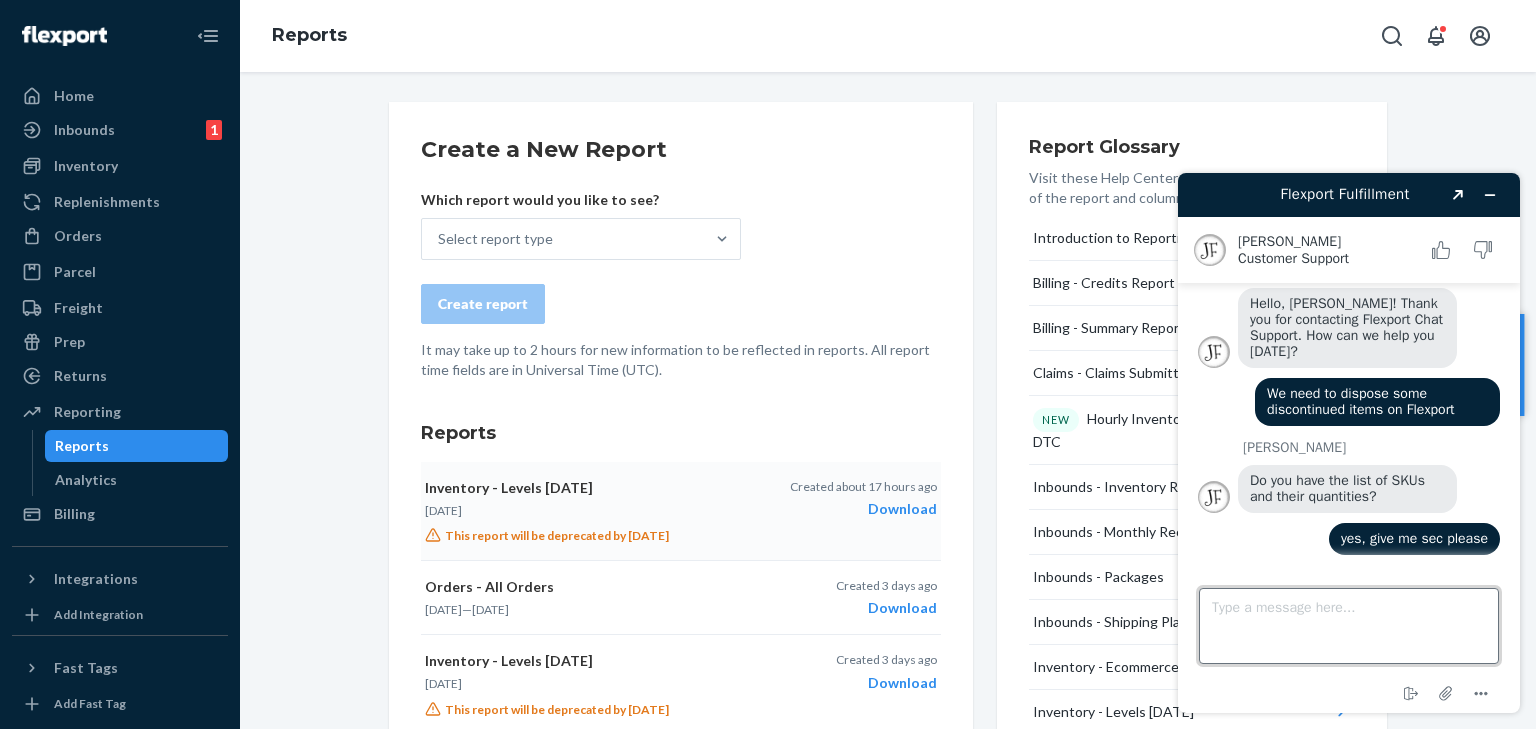 scroll, scrollTop: 184, scrollLeft: 0, axis: vertical 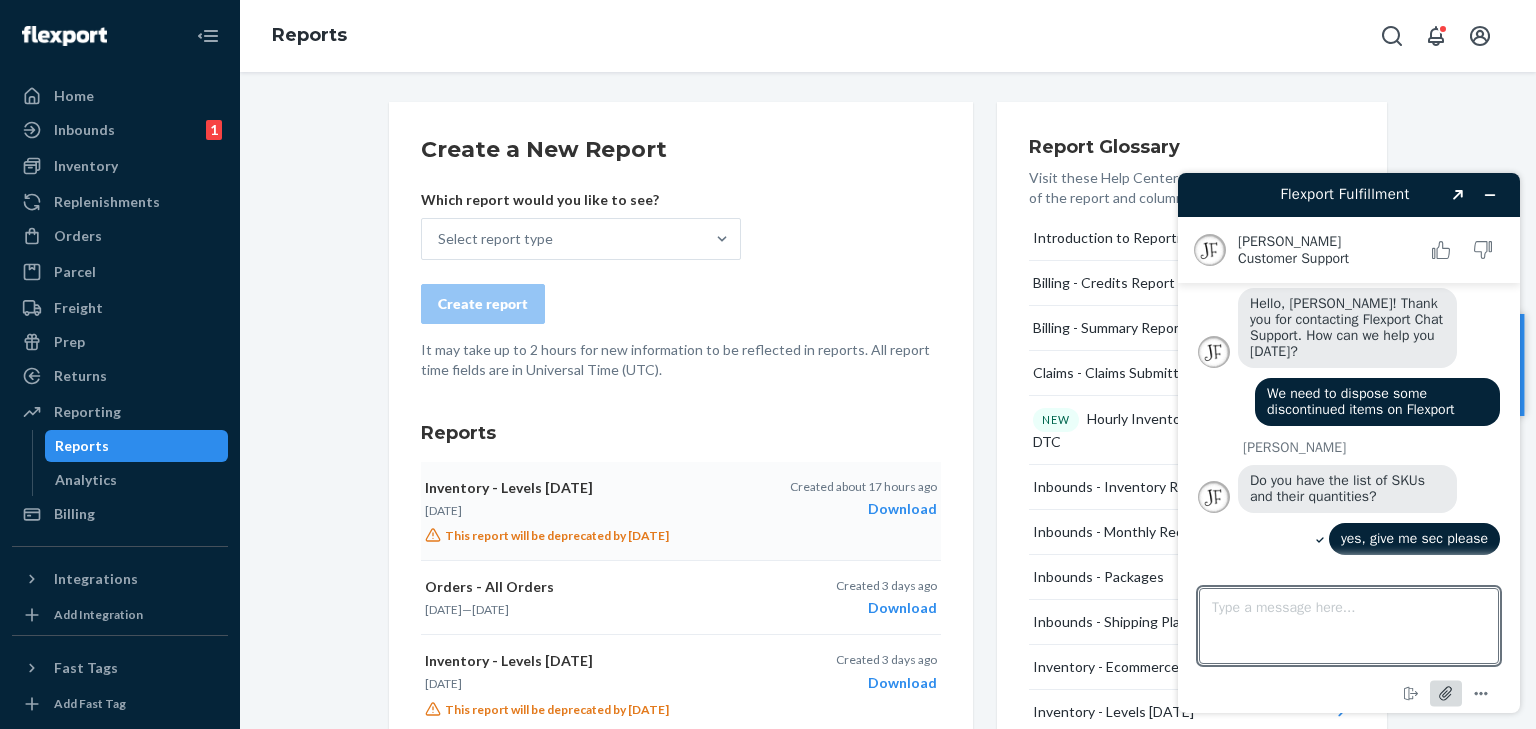 click 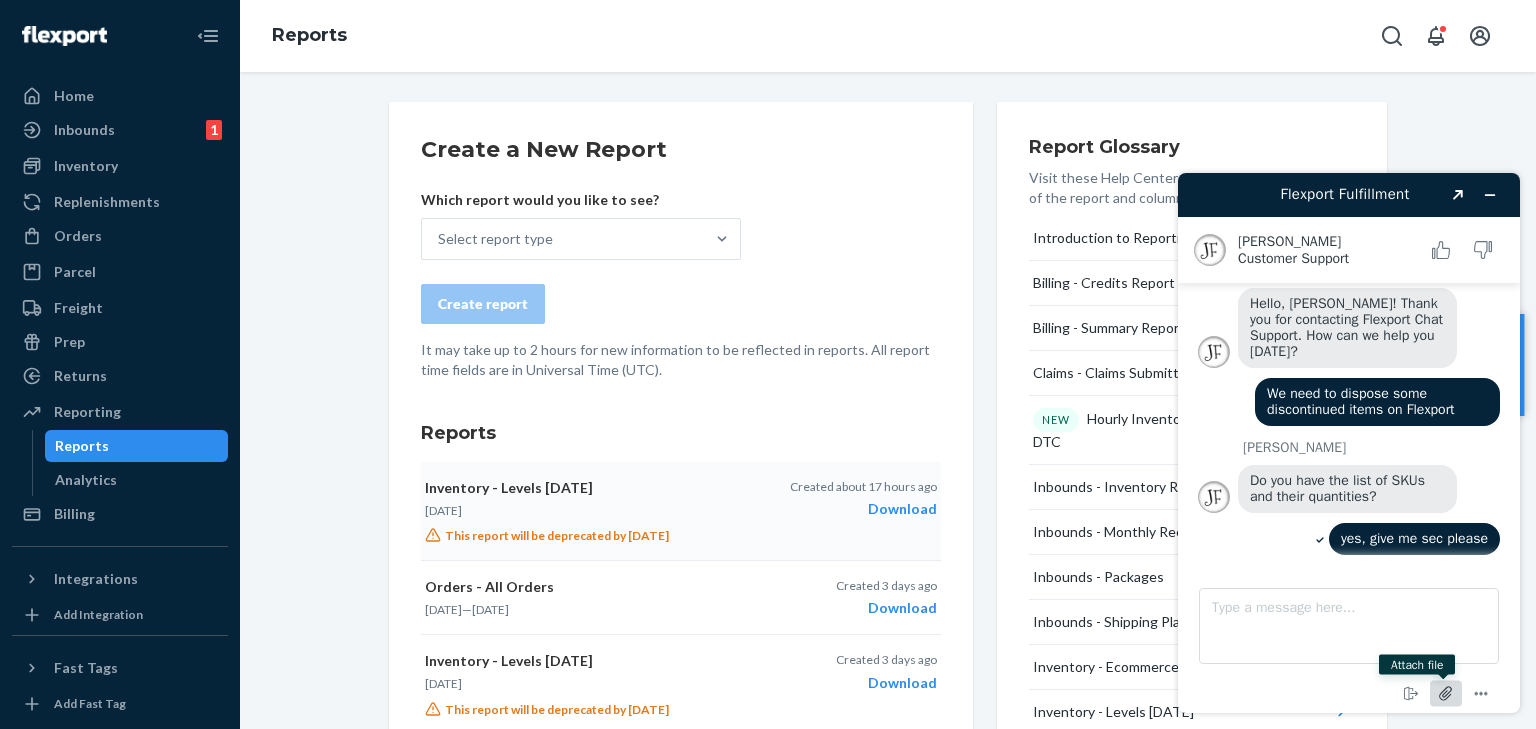 scroll, scrollTop: 276, scrollLeft: 0, axis: vertical 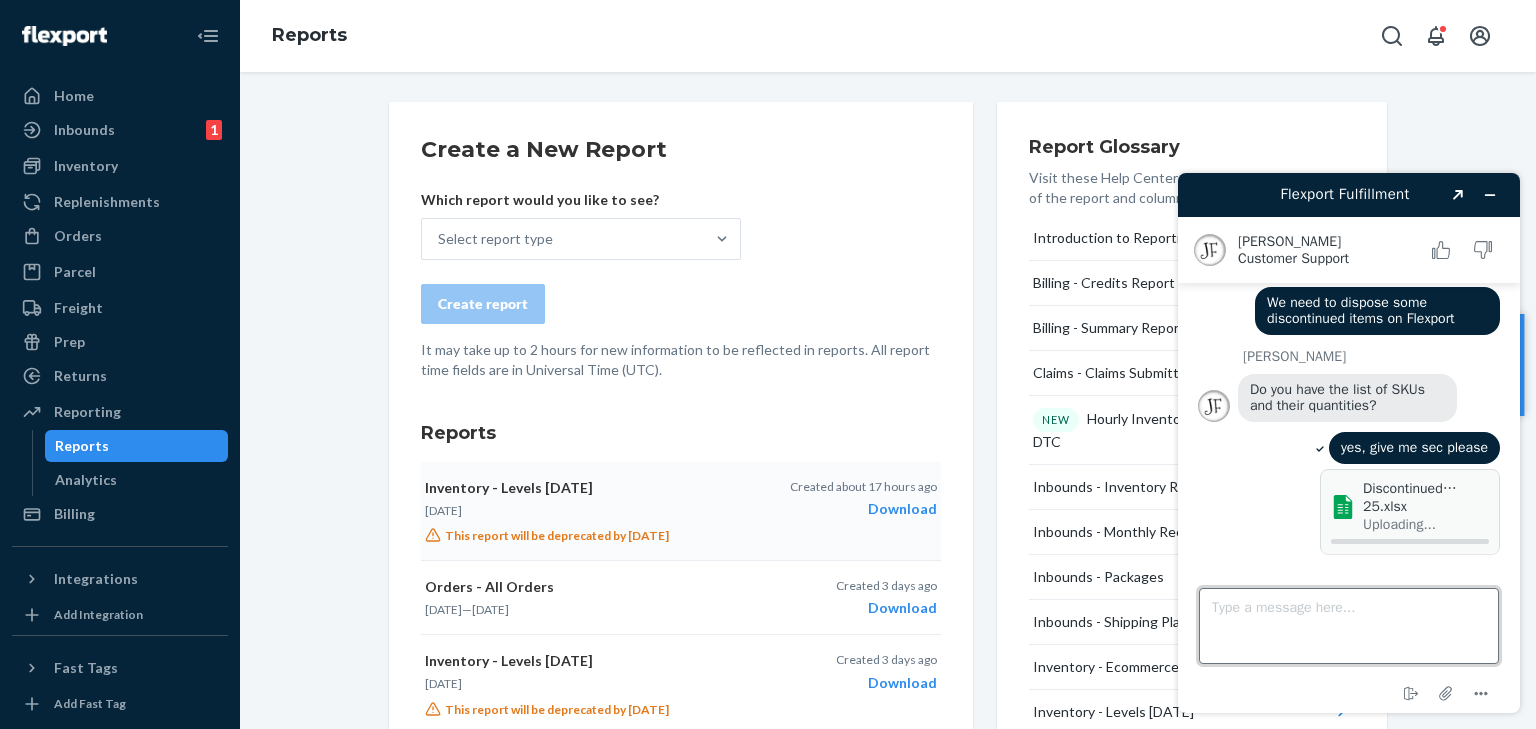 click on "Type a message here..." at bounding box center (1349, 626) 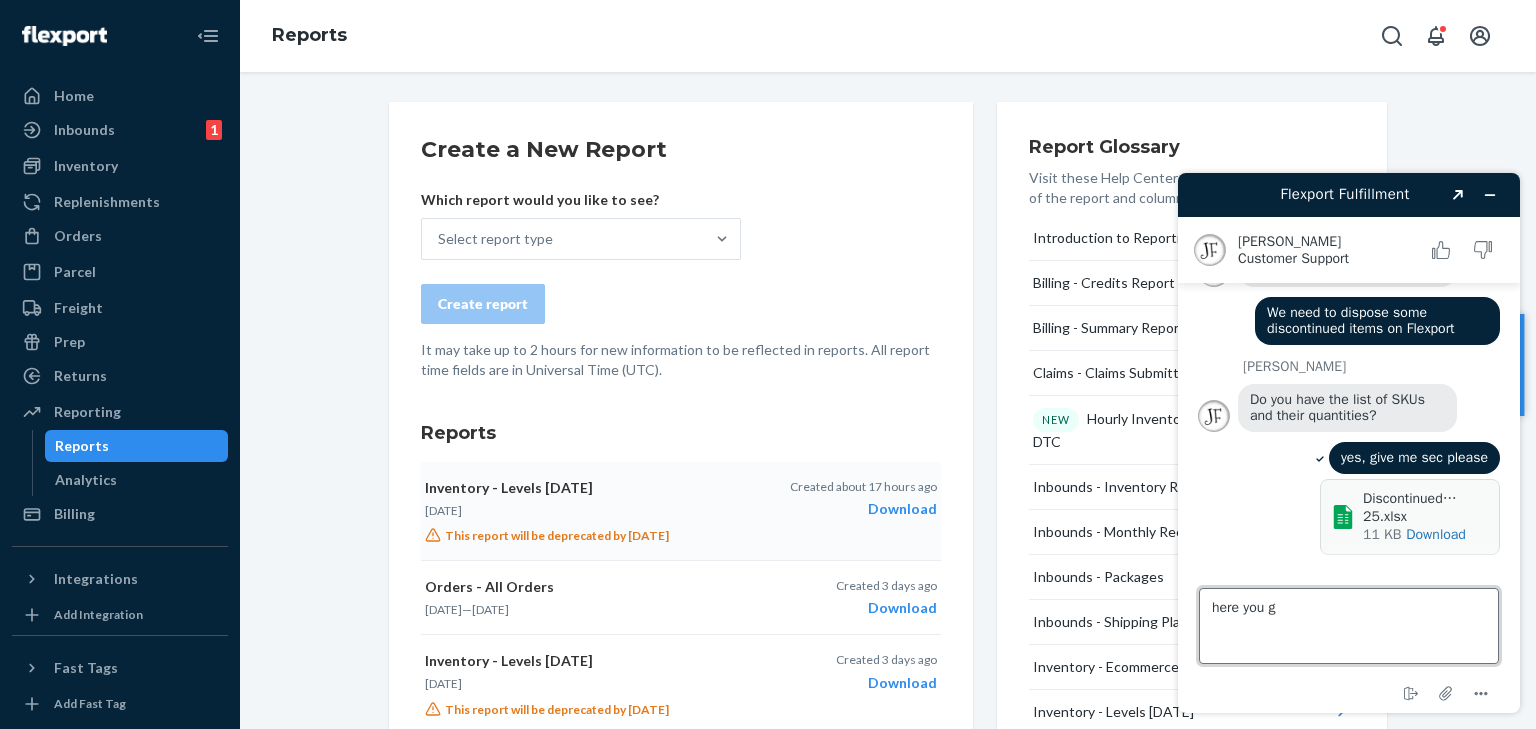 type on "here you go" 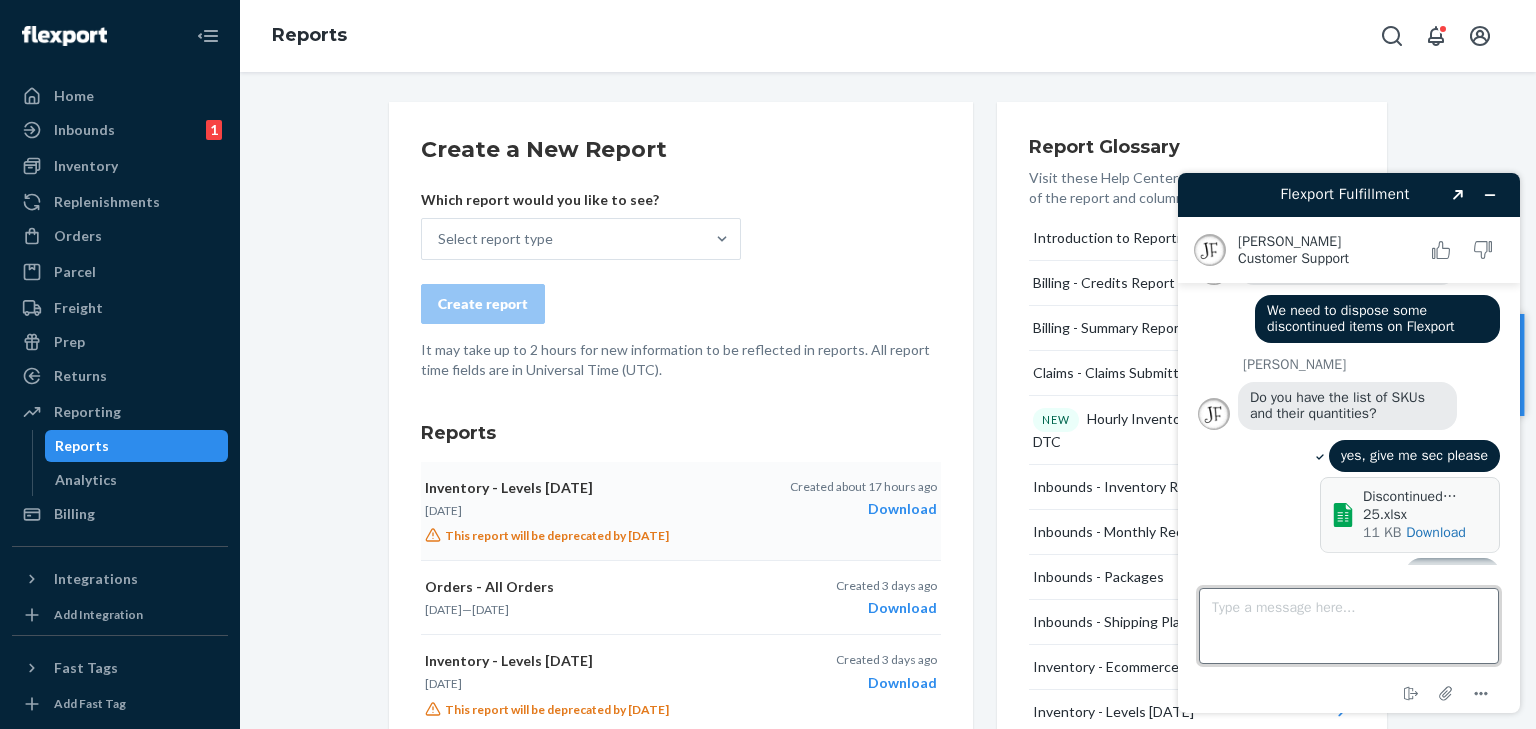 scroll, scrollTop: 304, scrollLeft: 0, axis: vertical 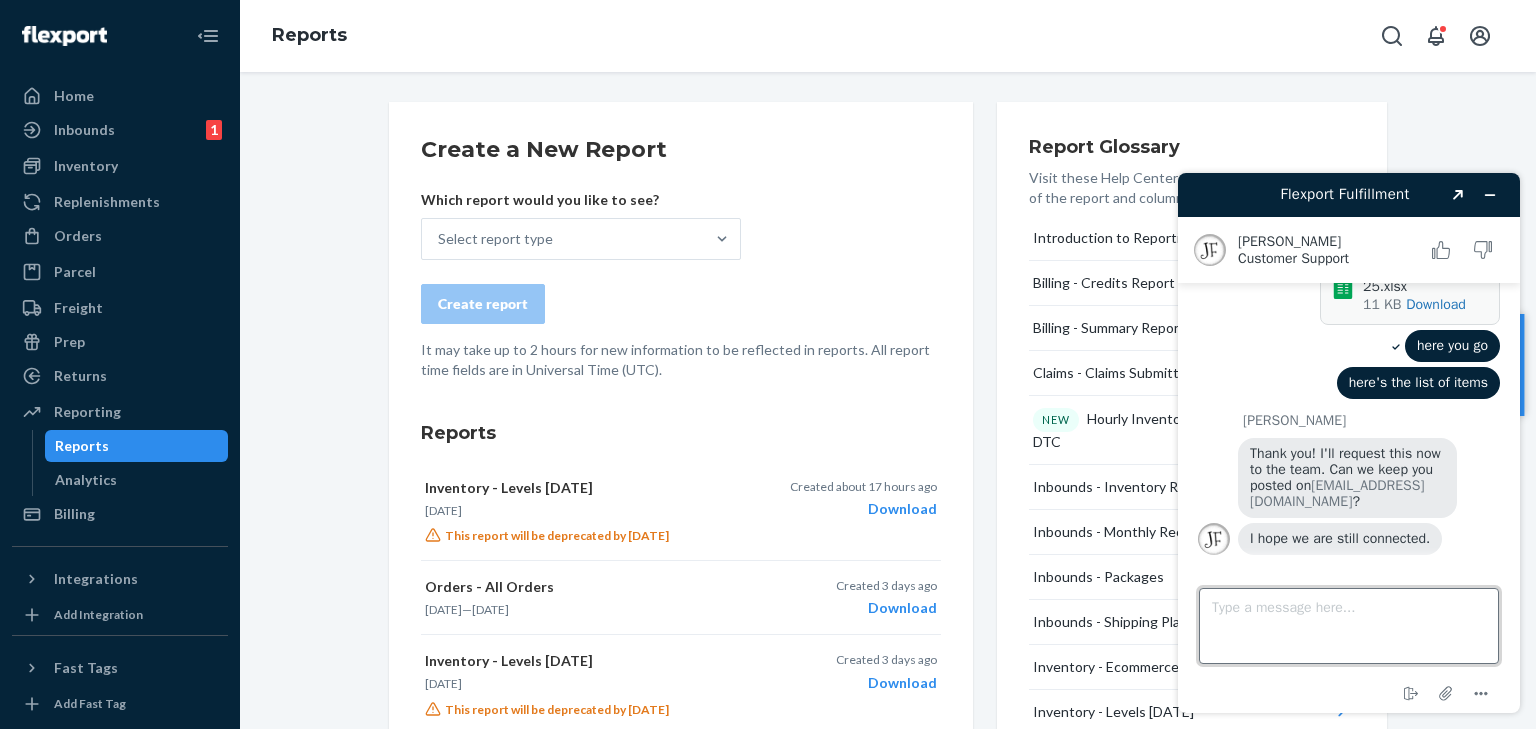 click on "Type a message here..." at bounding box center (1349, 626) 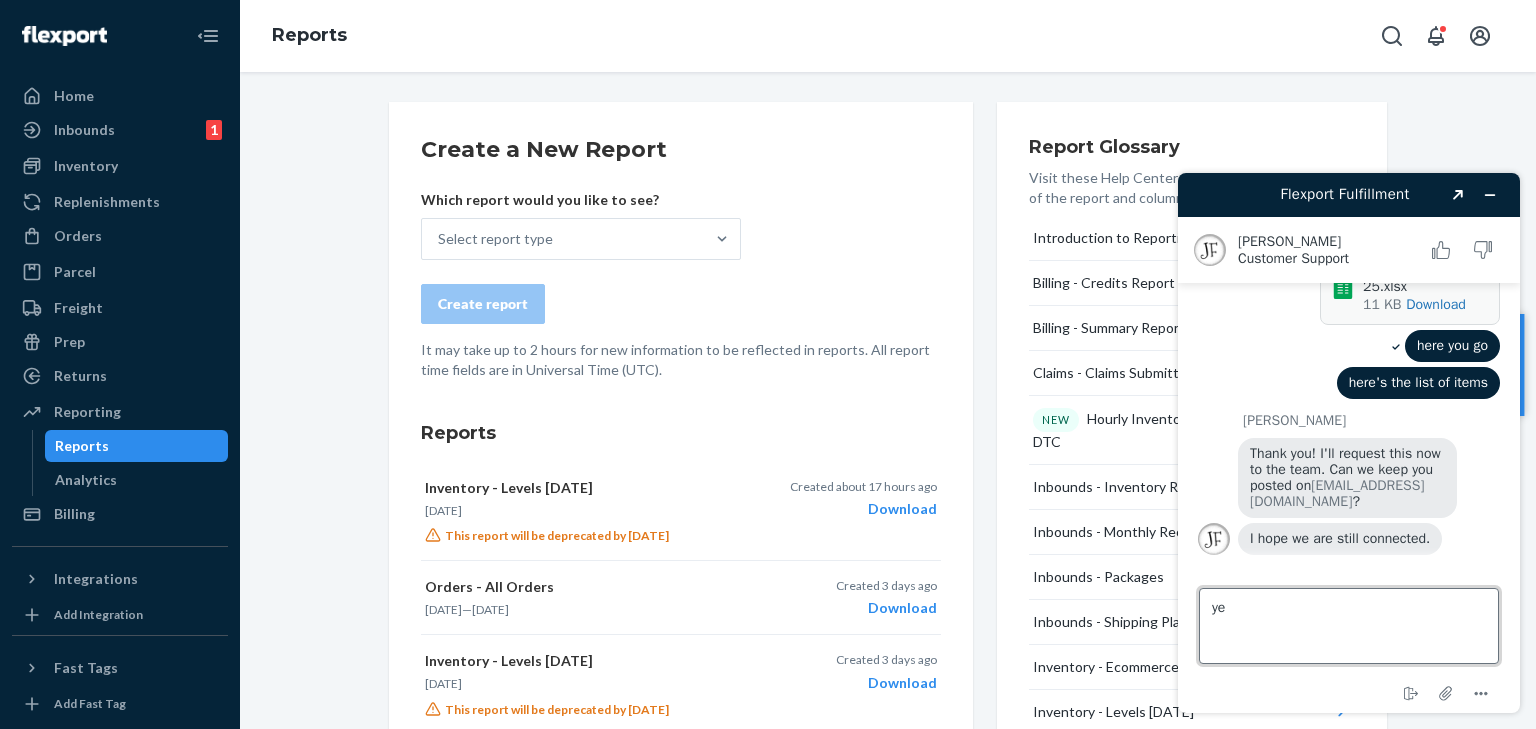 type on "yes" 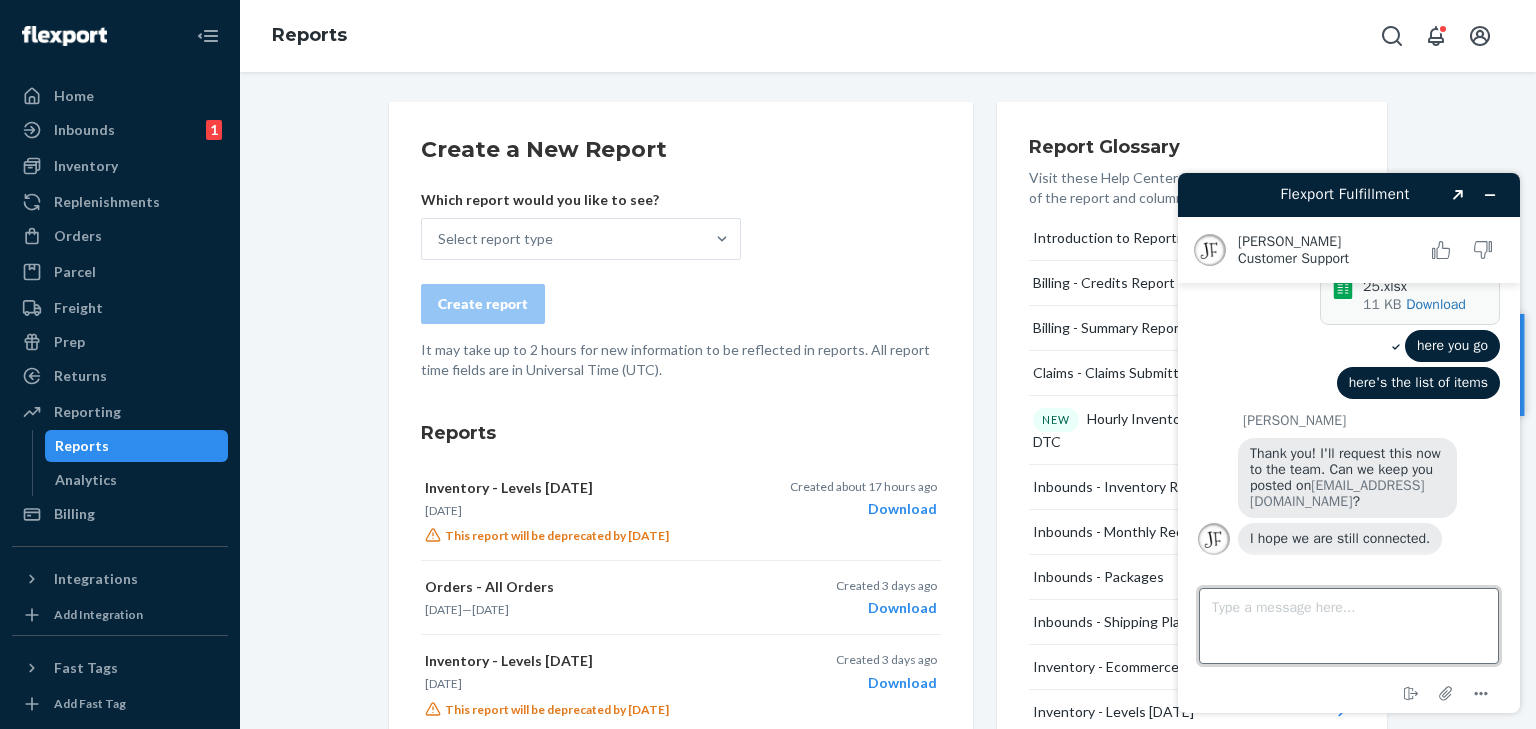 scroll, scrollTop: 539, scrollLeft: 0, axis: vertical 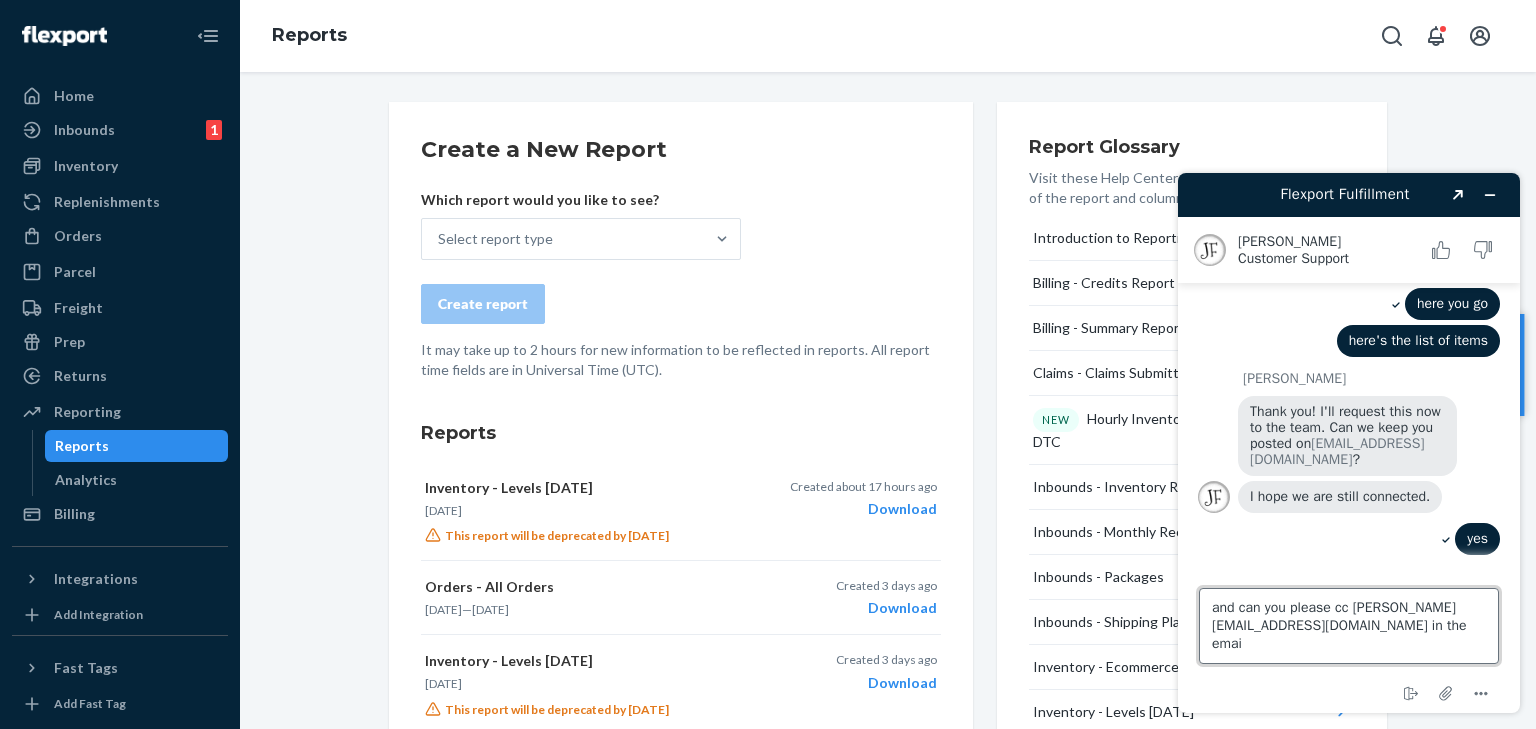 type on "and can you please cc kamron@truebrands.com in the email" 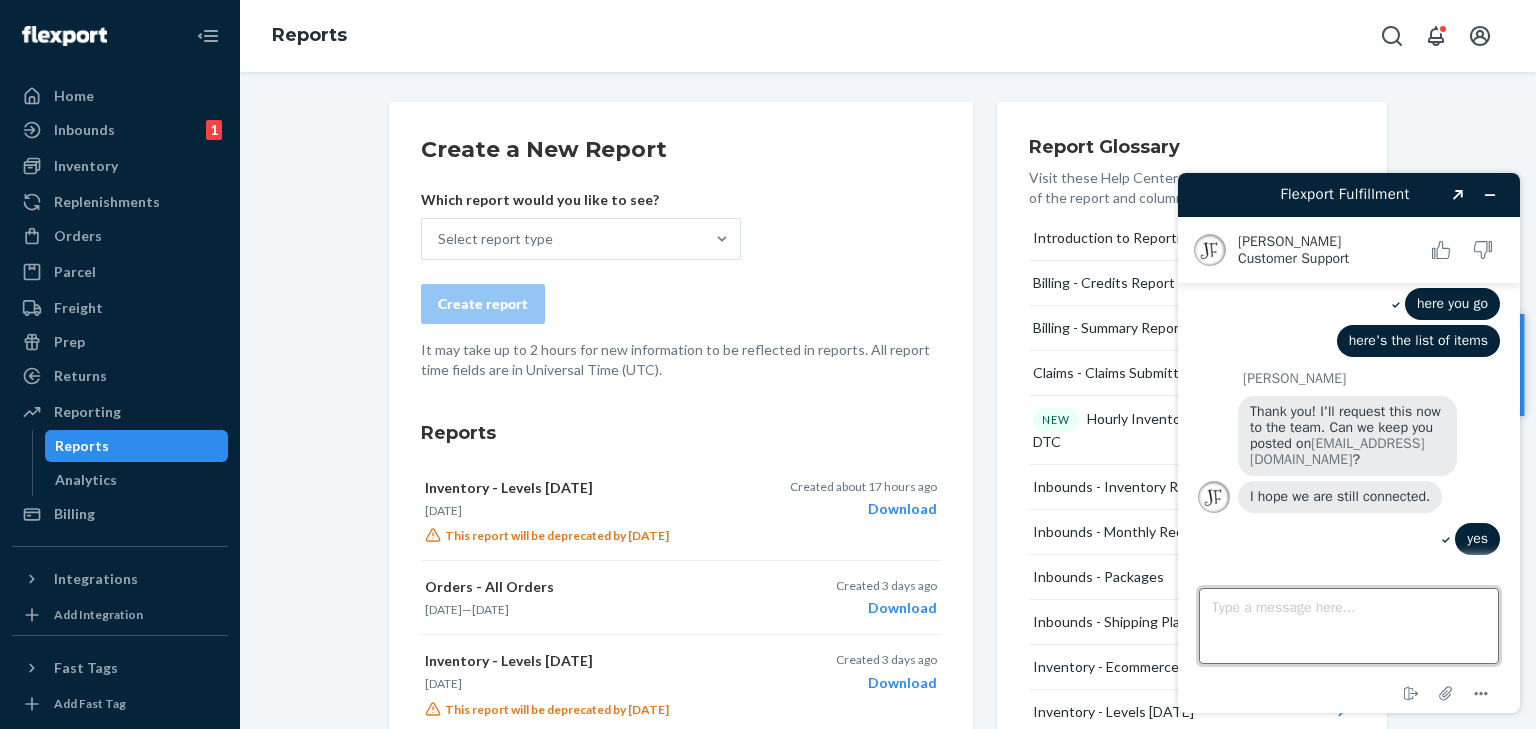 scroll, scrollTop: 608, scrollLeft: 0, axis: vertical 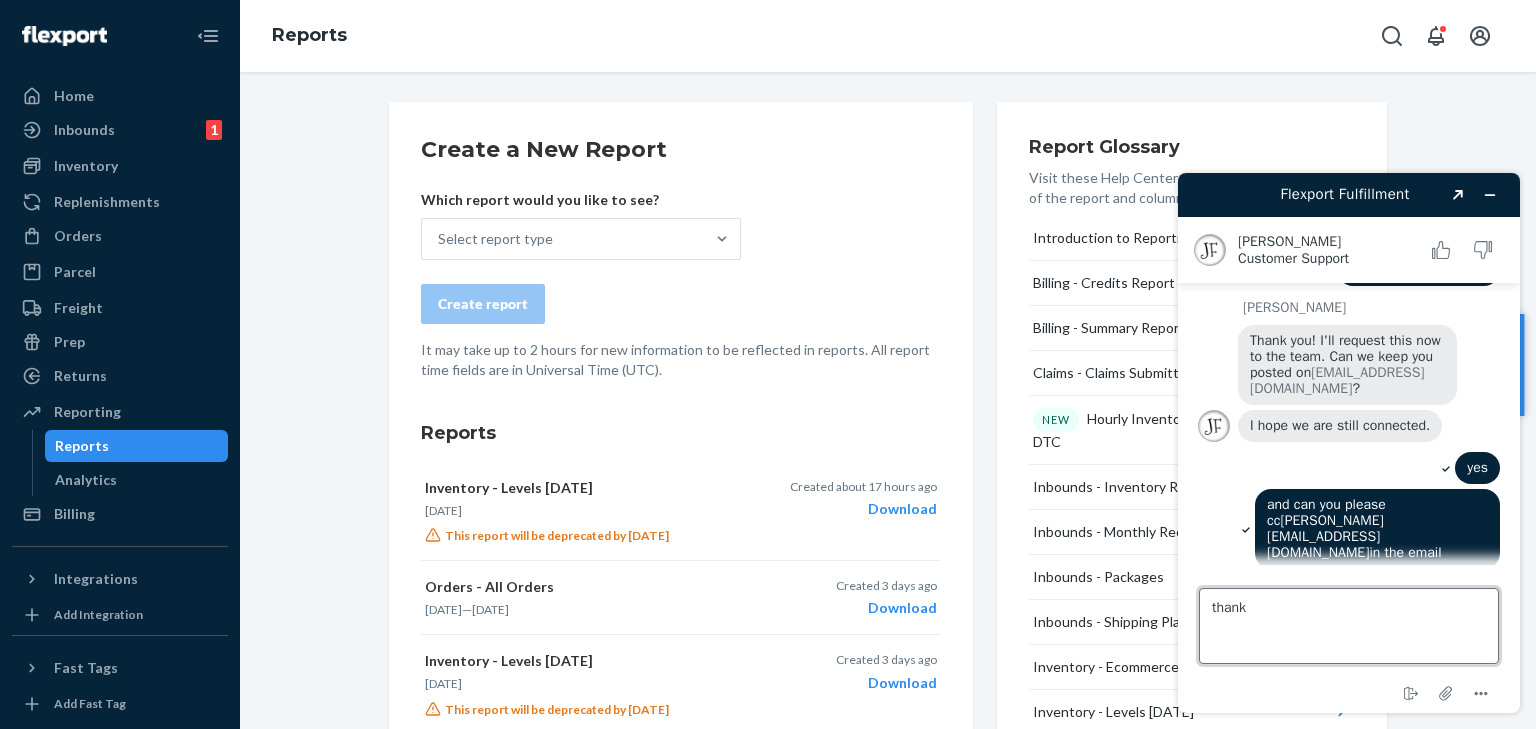 type on "thanks" 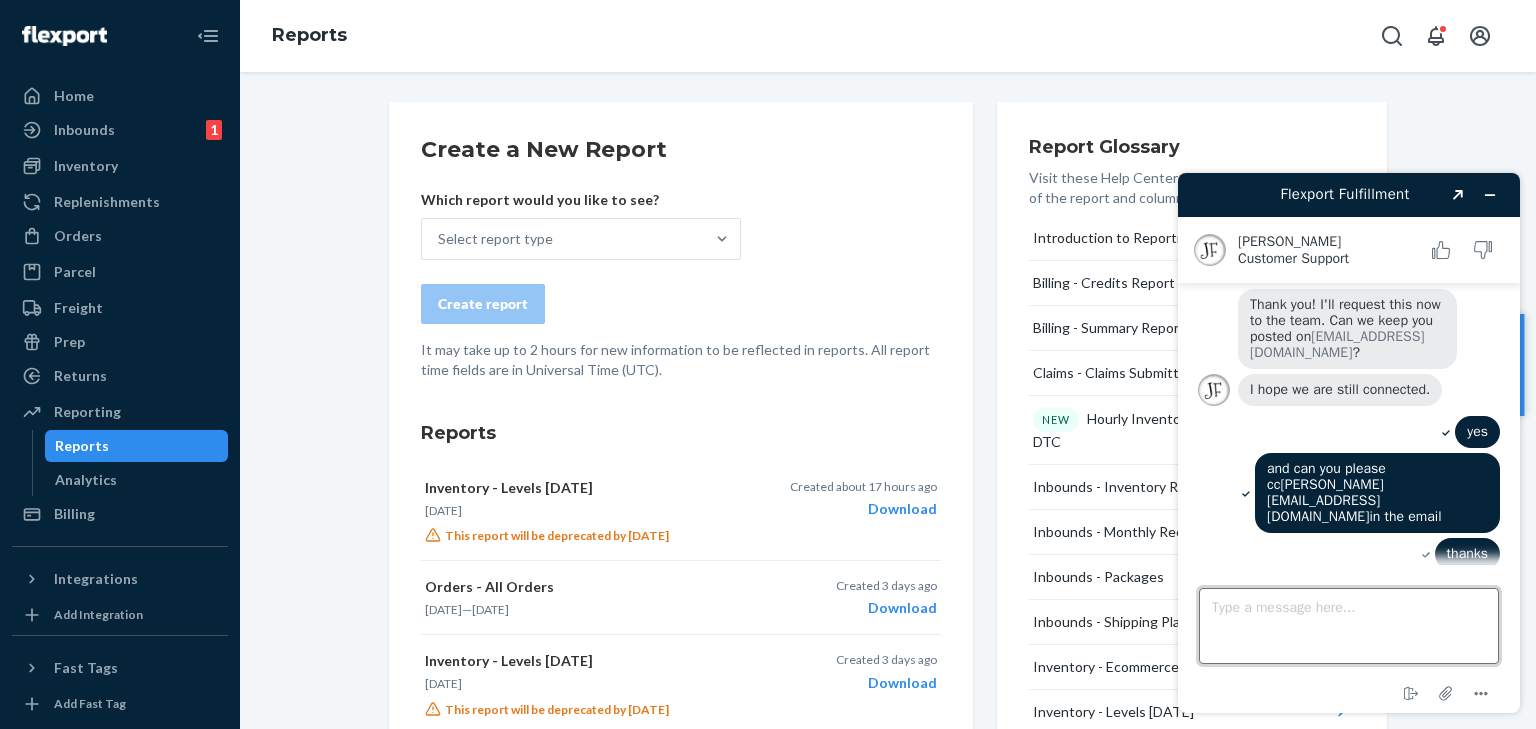 scroll, scrollTop: 812, scrollLeft: 0, axis: vertical 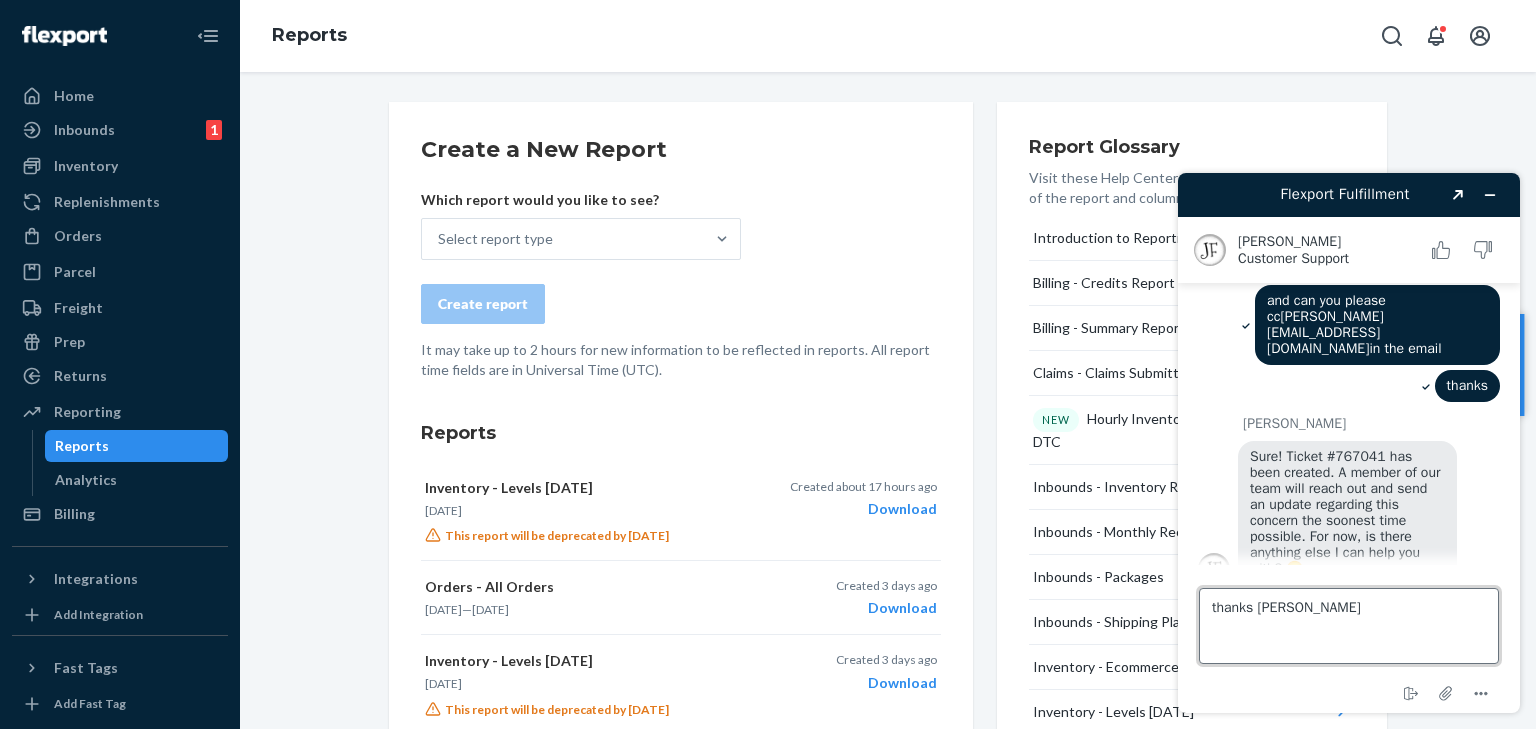 type on "thanks Juddy" 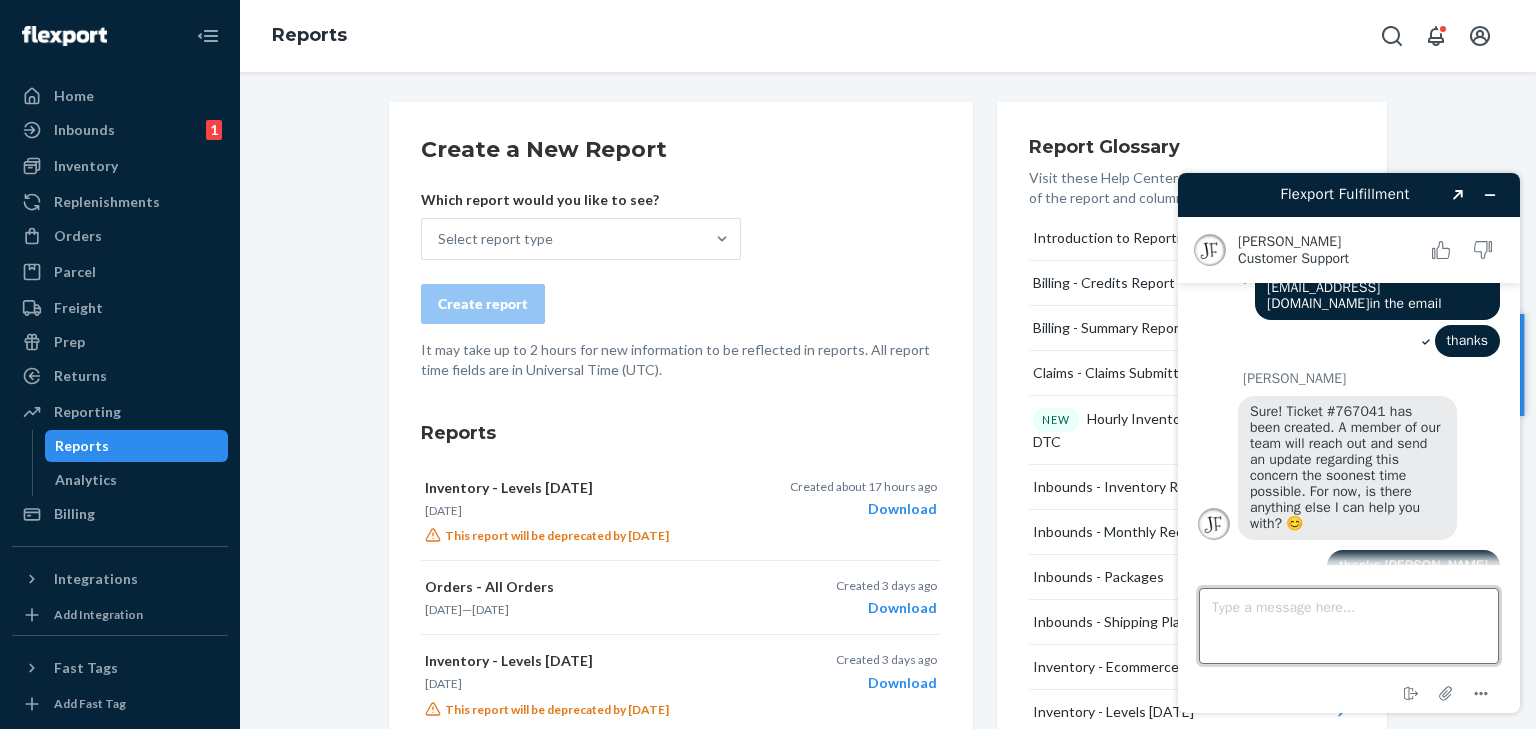 scroll, scrollTop: 854, scrollLeft: 0, axis: vertical 